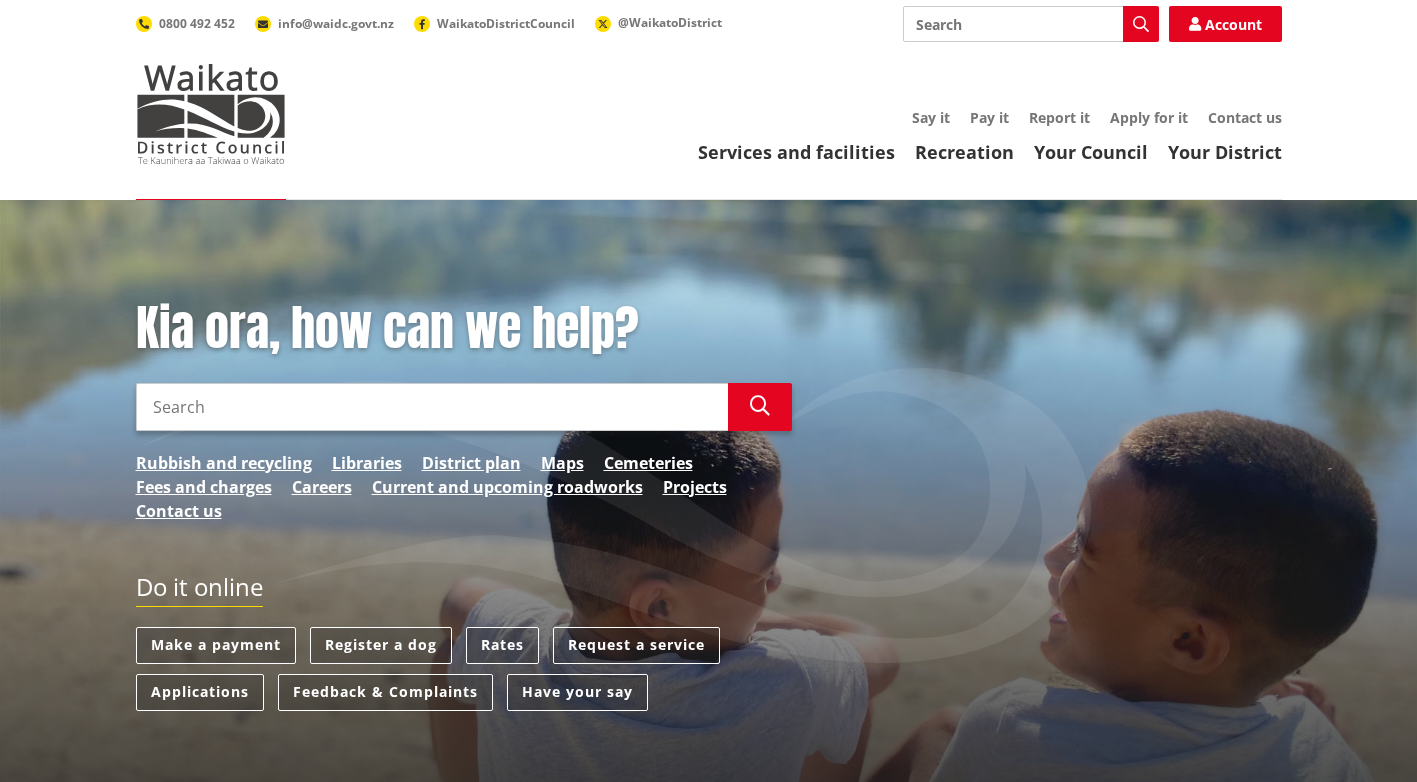 scroll, scrollTop: 0, scrollLeft: 0, axis: both 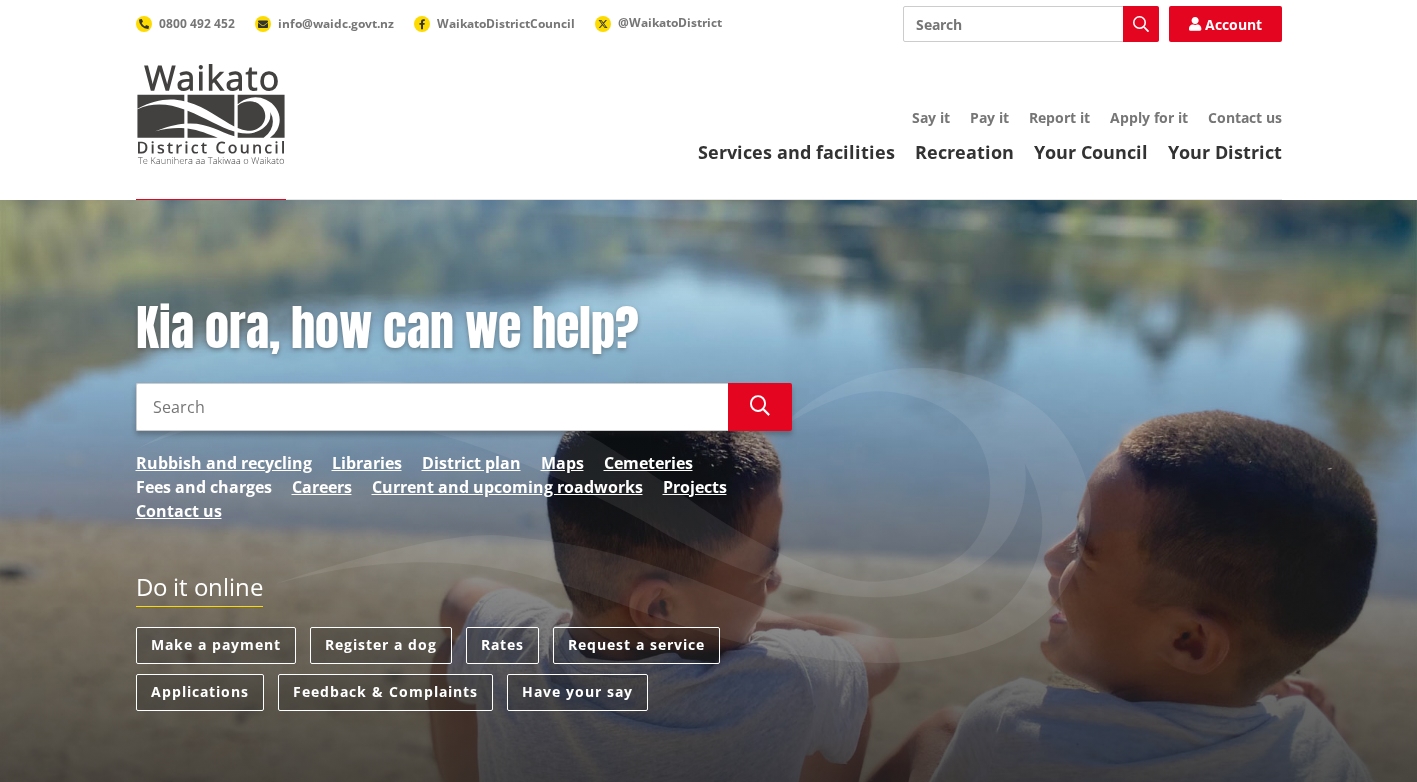 click on "Fees and charges" at bounding box center (204, 487) 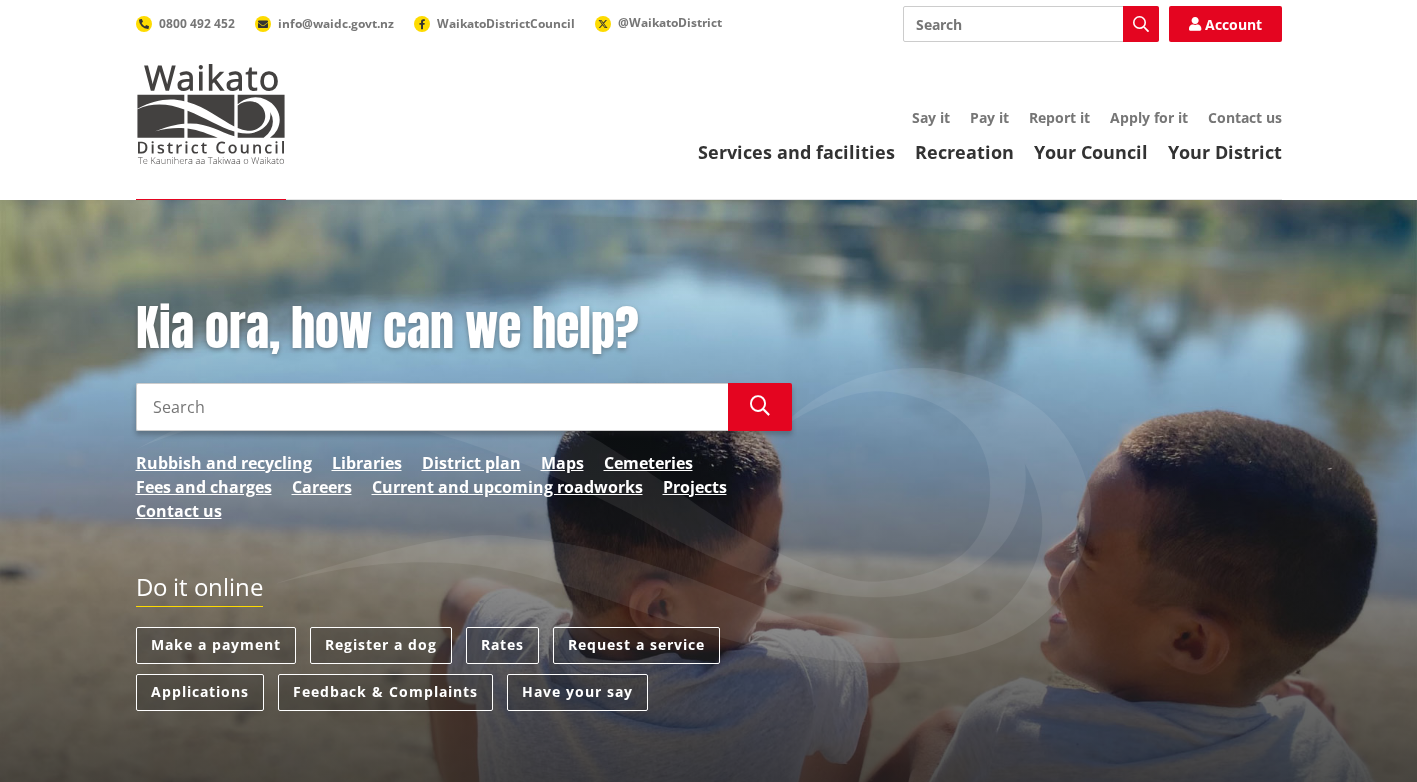 click on "Search" at bounding box center (432, 407) 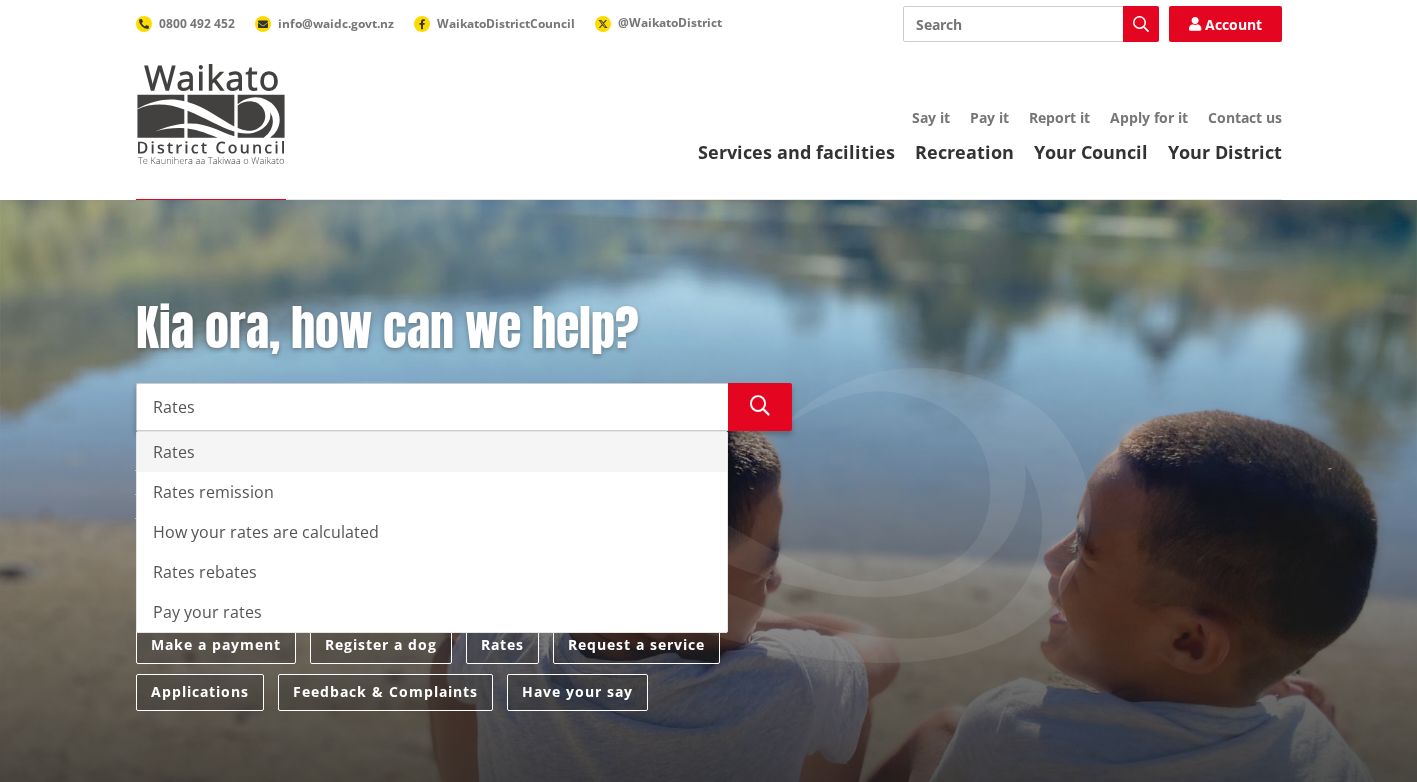 type on "Rates" 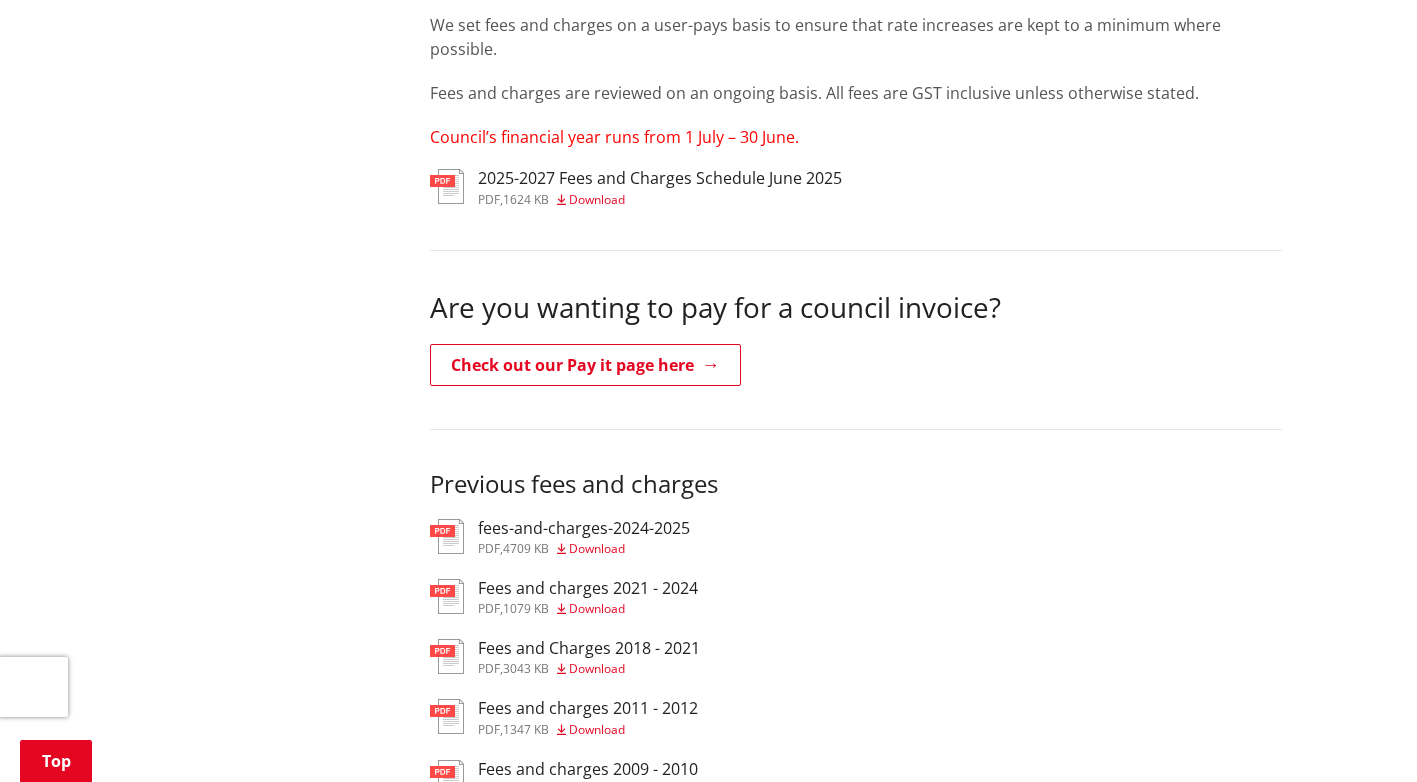 scroll, scrollTop: 0, scrollLeft: 0, axis: both 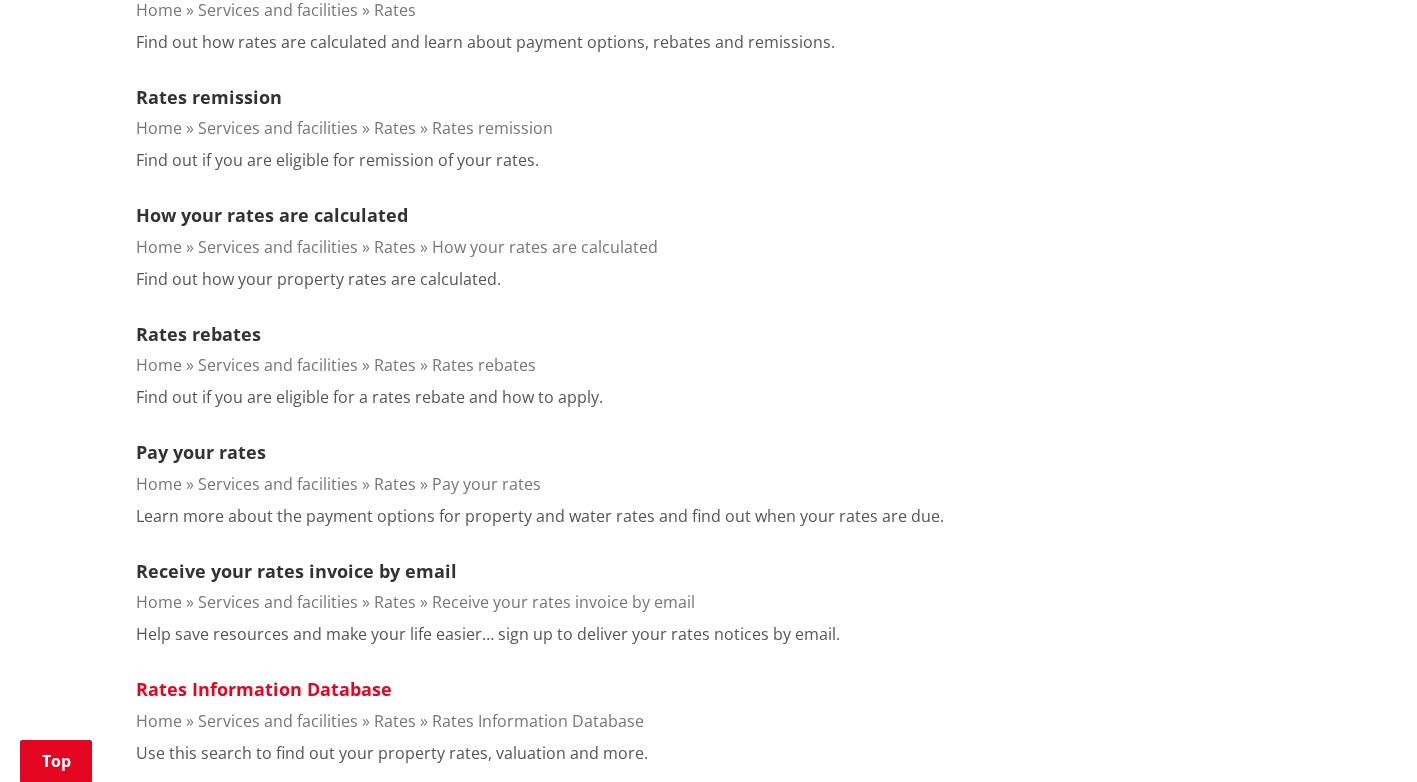 click on "Rates Information Database" at bounding box center [264, 689] 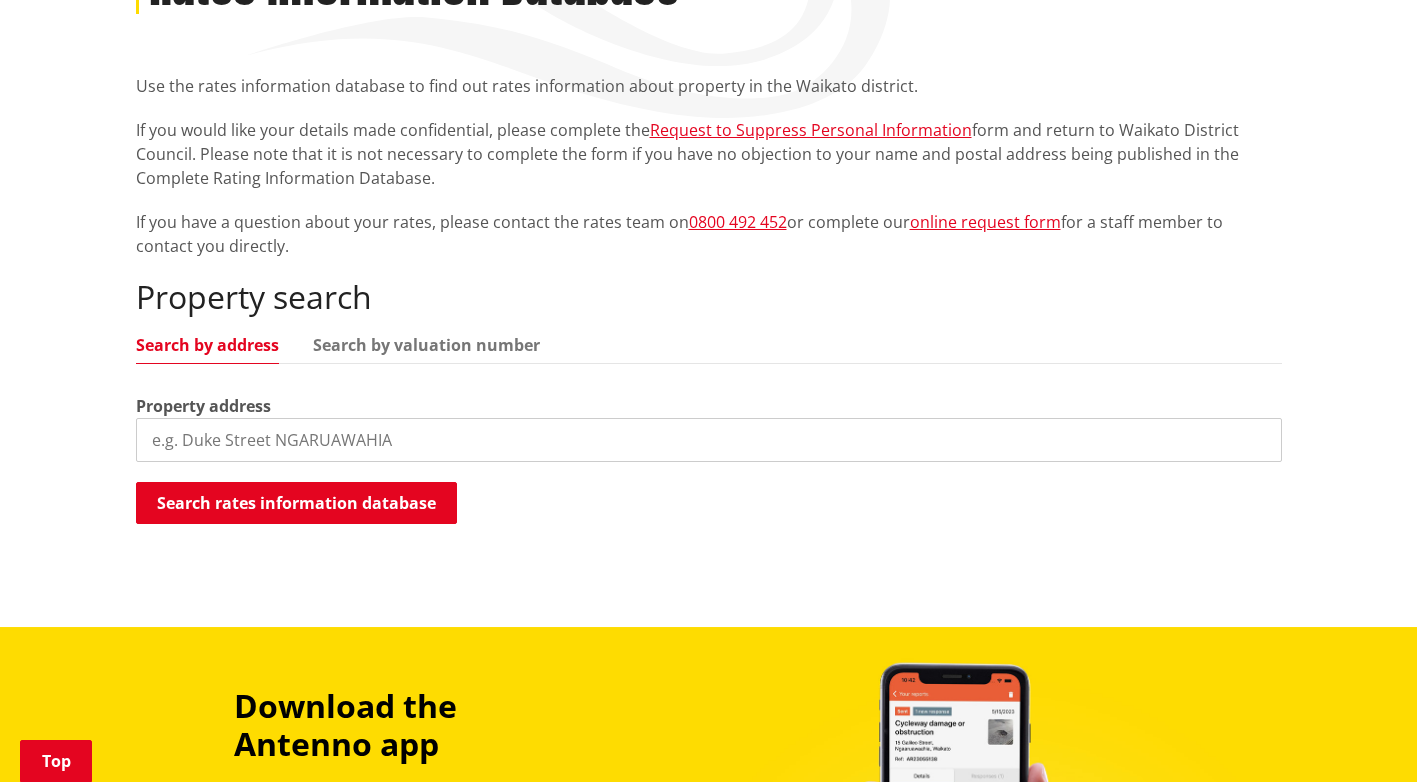 scroll, scrollTop: 400, scrollLeft: 0, axis: vertical 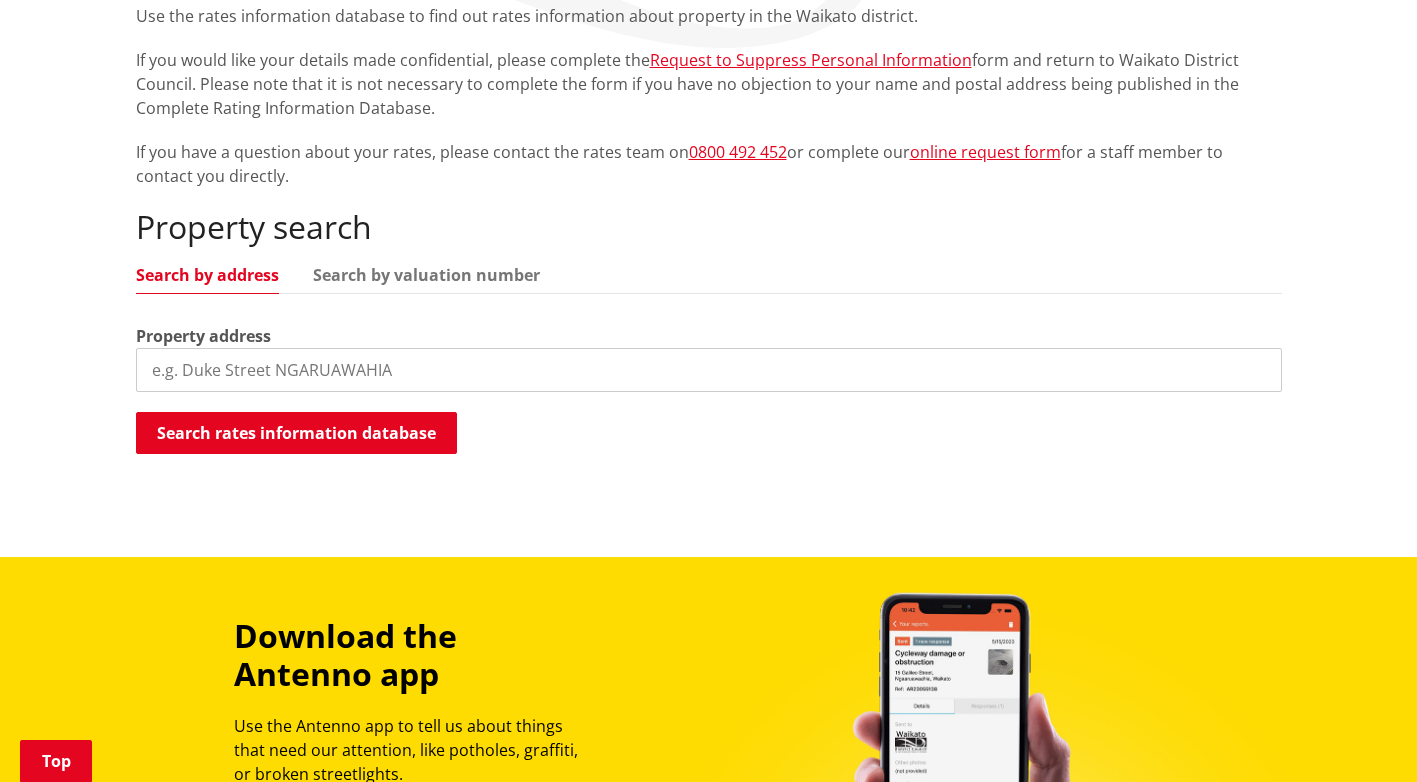 click at bounding box center [709, 370] 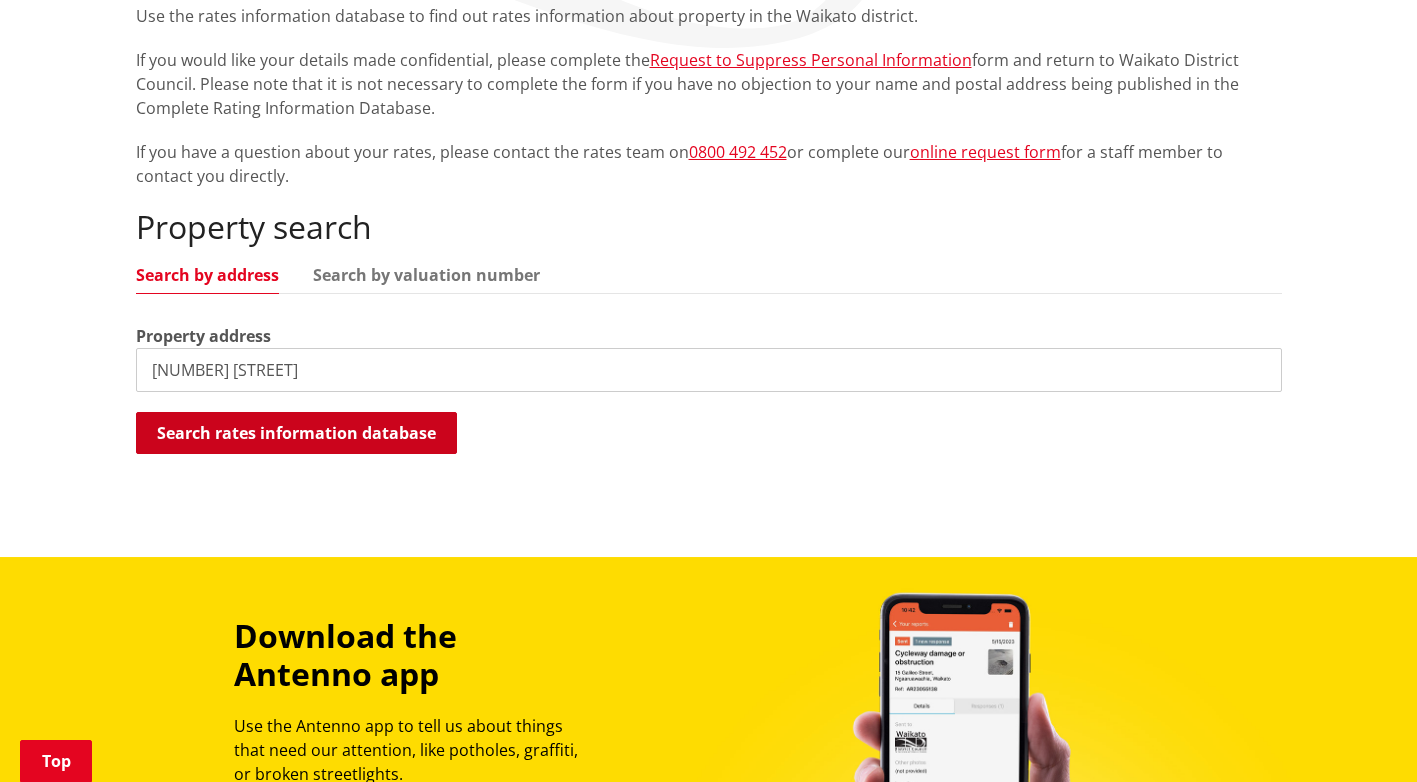 type on "1a Belt Street" 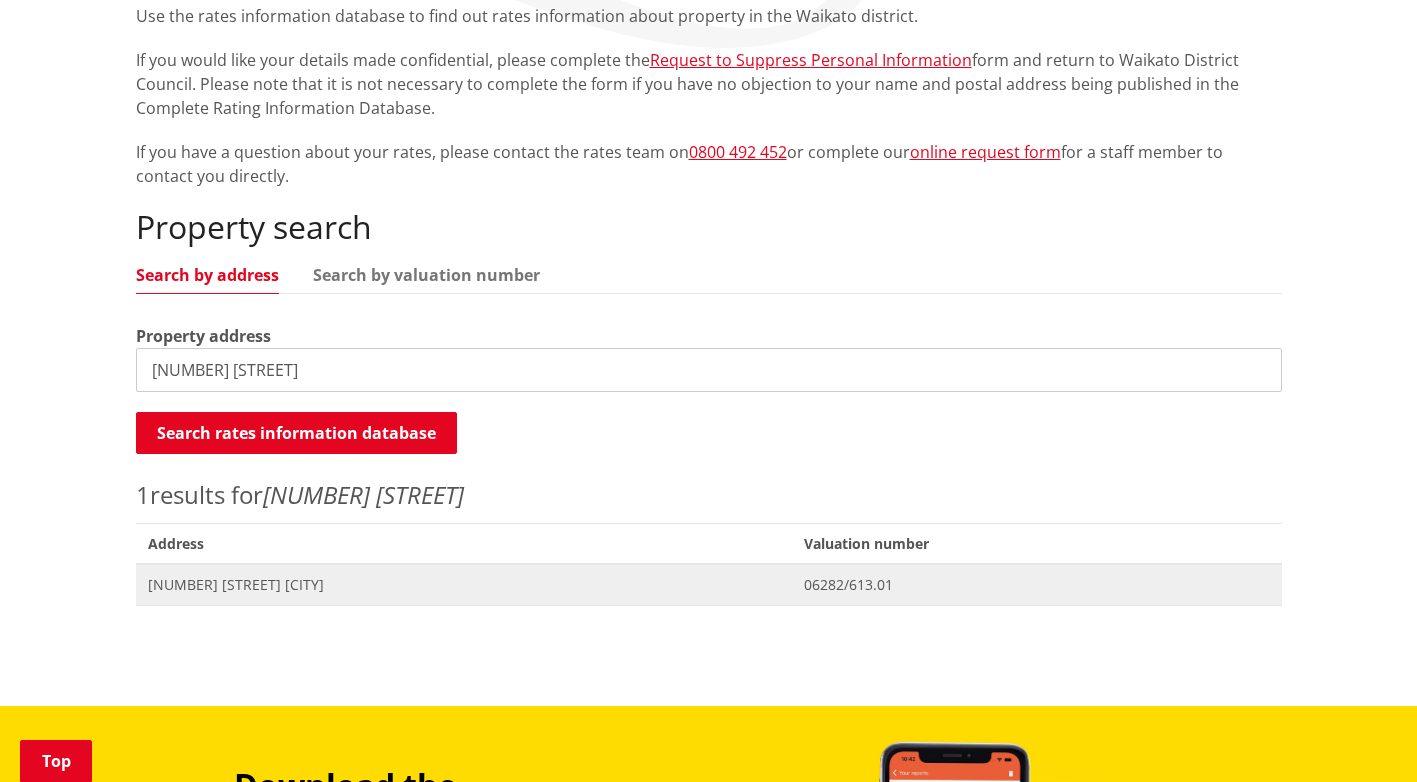 click on "1A Belt Street NGARUAWAHIA" at bounding box center [464, 585] 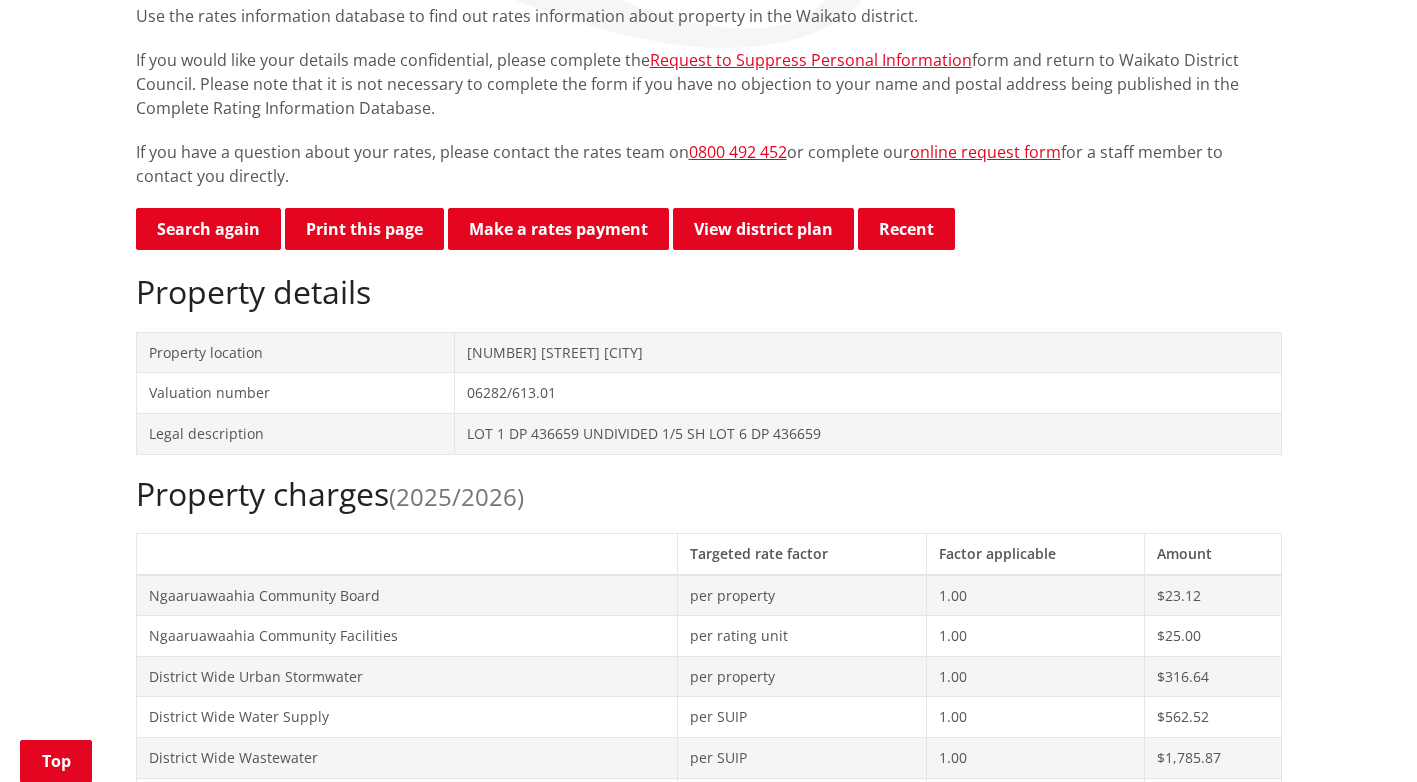 scroll, scrollTop: 500, scrollLeft: 0, axis: vertical 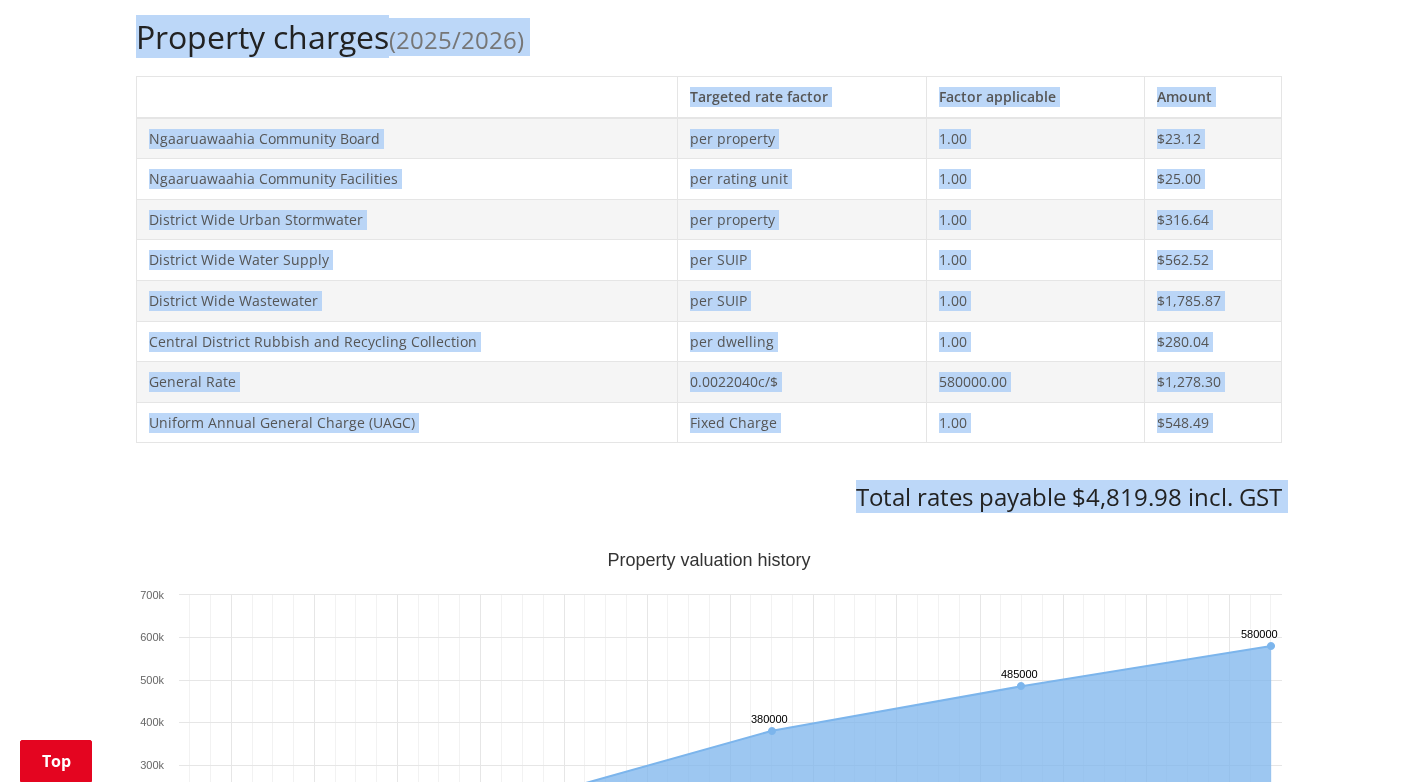 drag, startPoint x: 140, startPoint y: 180, endPoint x: 878, endPoint y: 529, distance: 816.36084 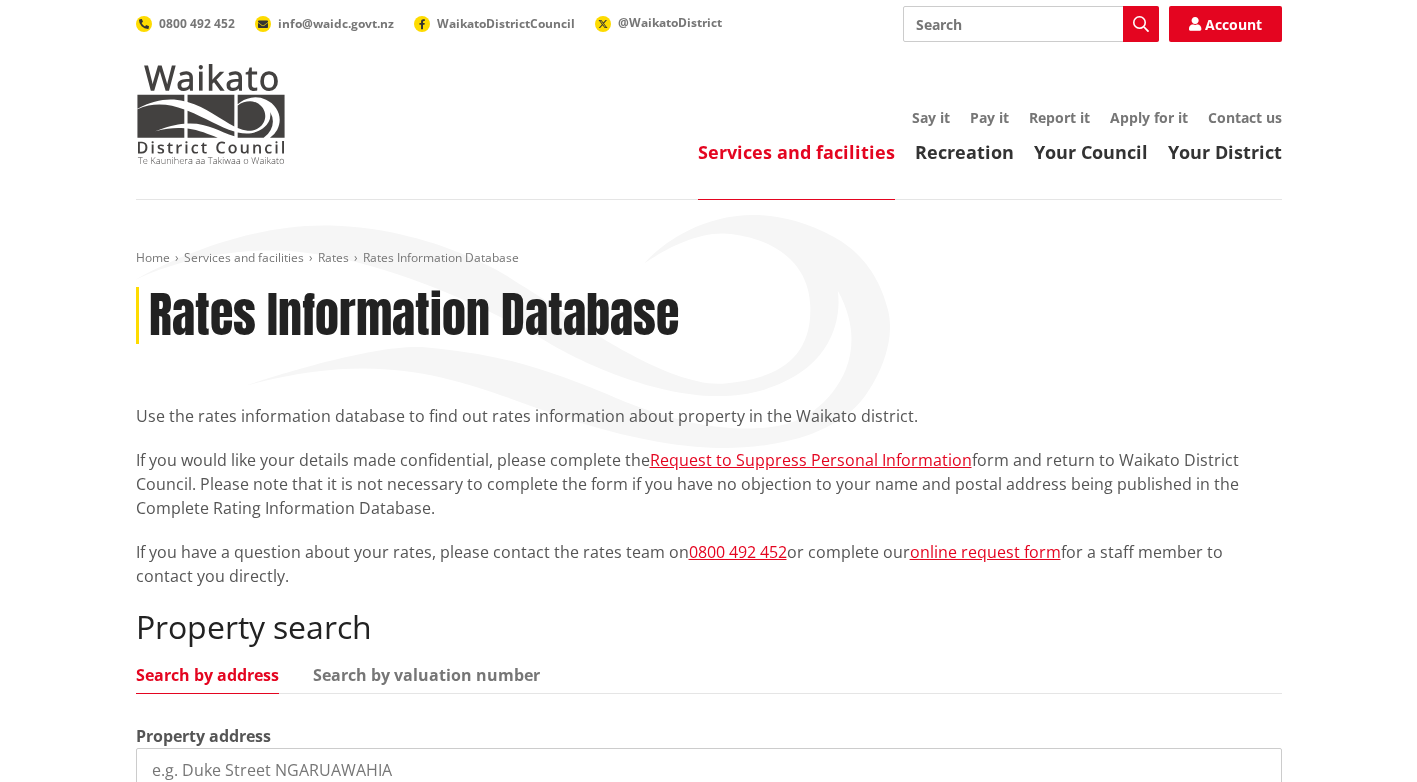 scroll, scrollTop: 400, scrollLeft: 0, axis: vertical 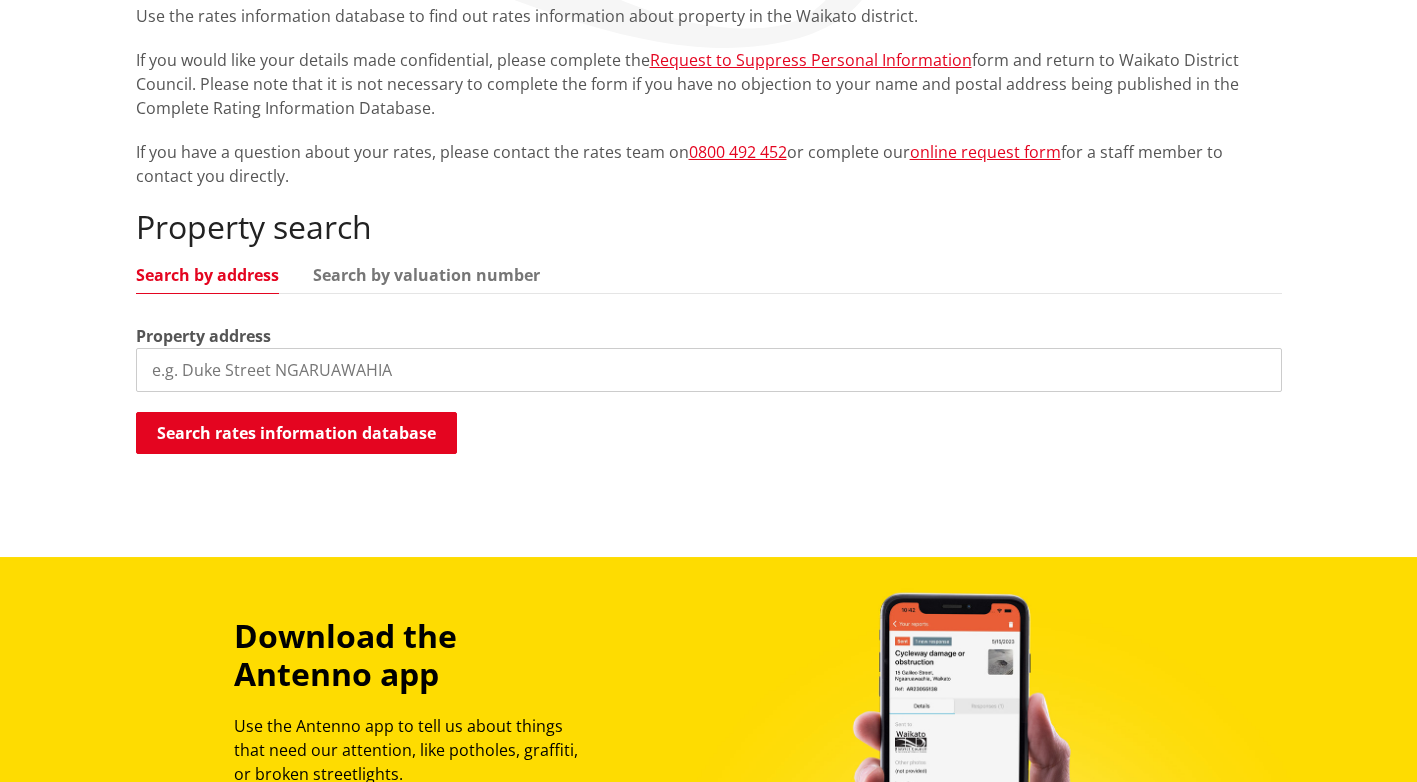 click at bounding box center (709, 370) 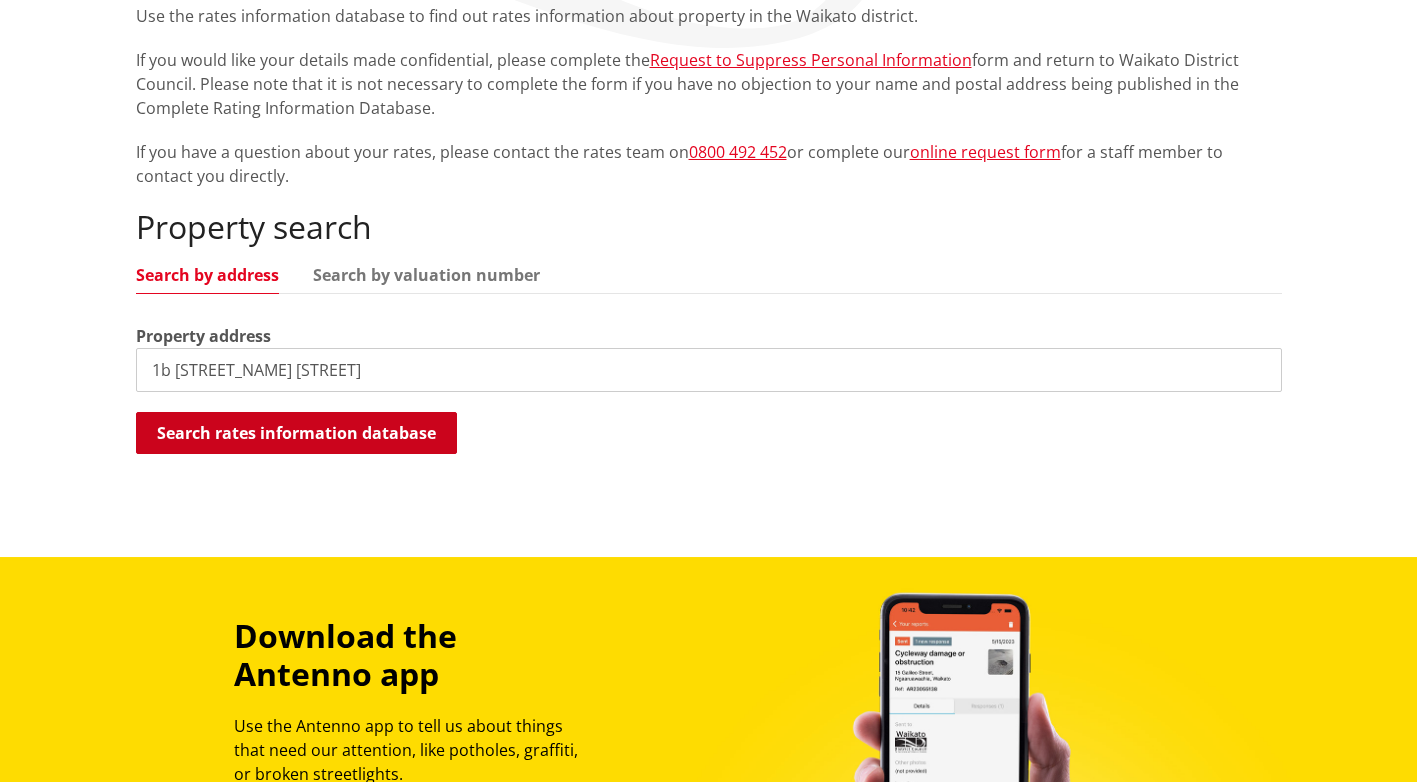 type on "1b [STREET_NAME] [STREET]" 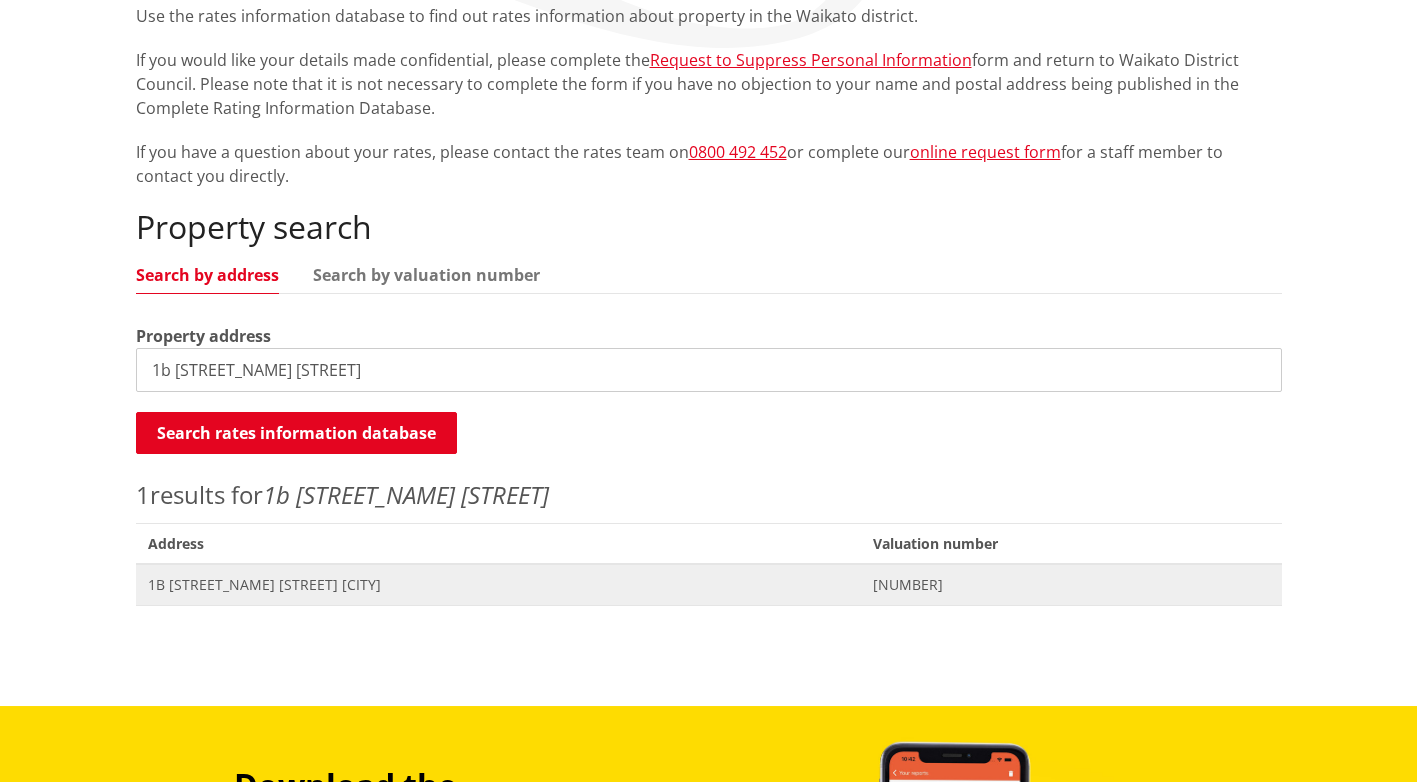 click on "1B Belt Street NGARUAWAHIA" at bounding box center [498, 585] 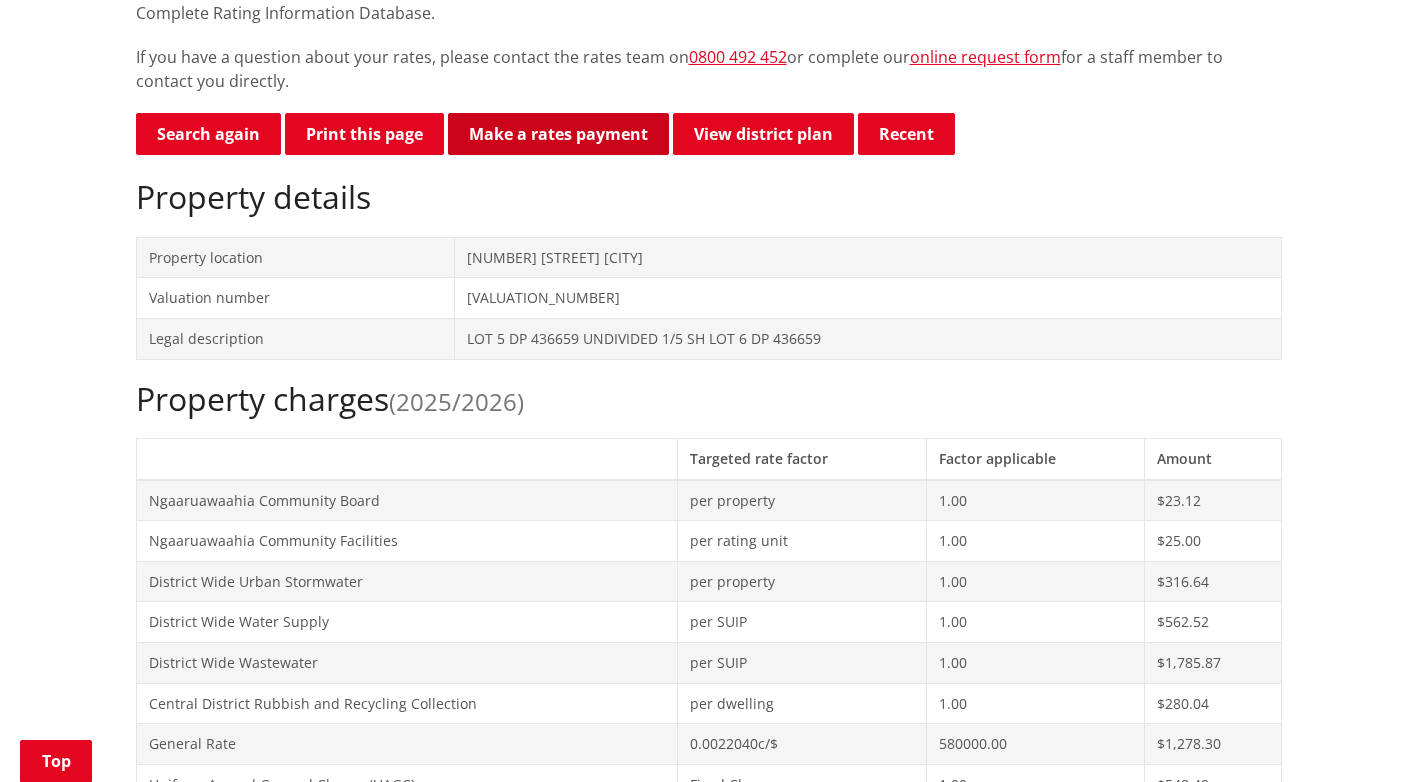 scroll, scrollTop: 500, scrollLeft: 0, axis: vertical 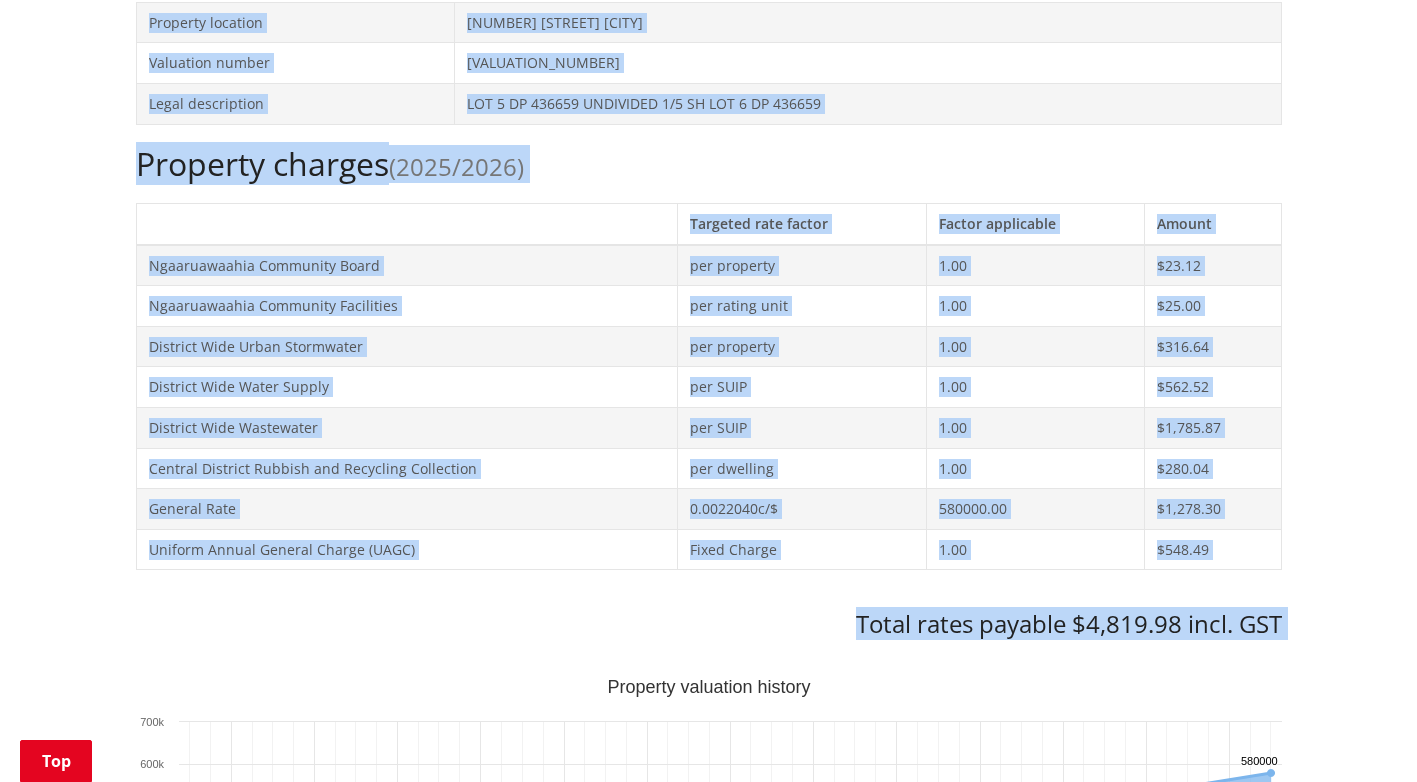 drag, startPoint x: 137, startPoint y: 191, endPoint x: 332, endPoint y: 753, distance: 594.8689 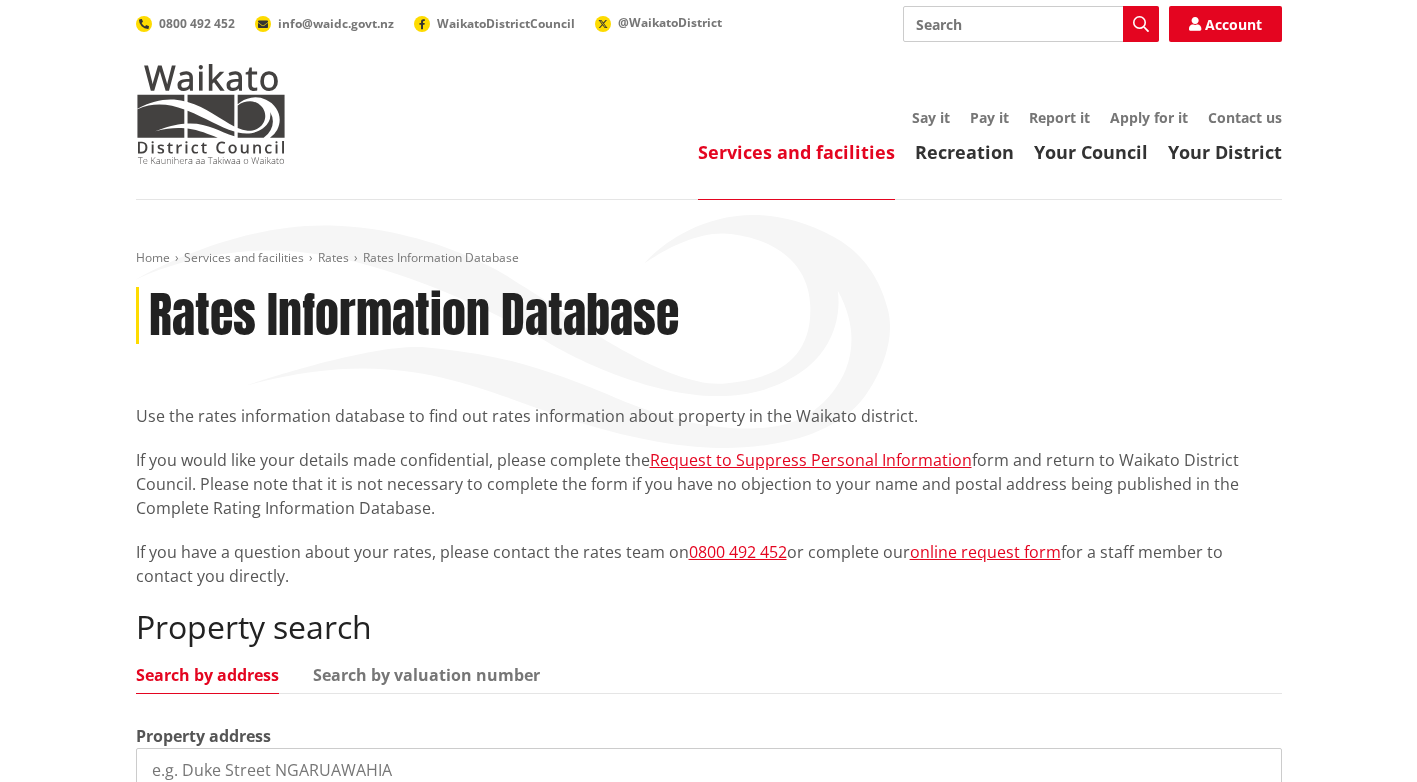 scroll, scrollTop: 400, scrollLeft: 0, axis: vertical 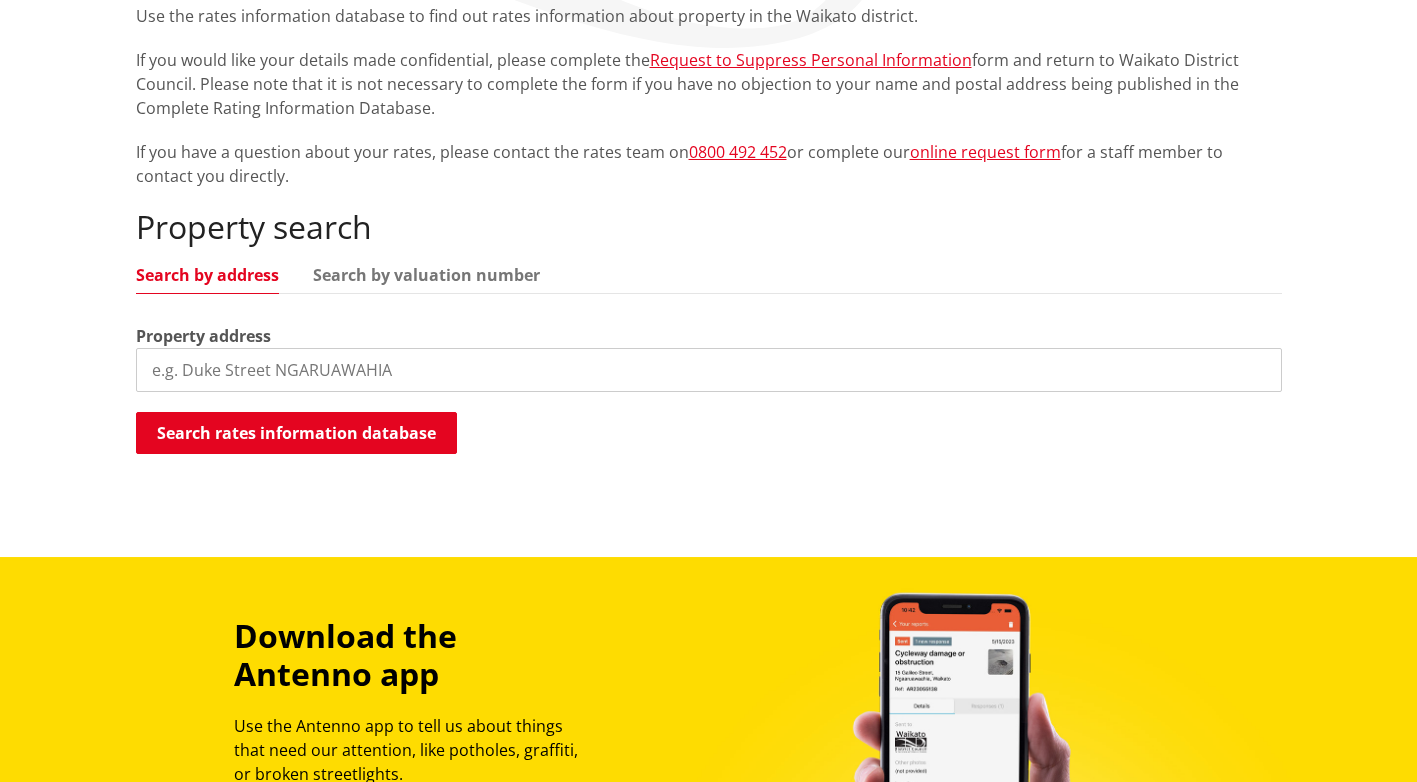 click at bounding box center [709, 370] 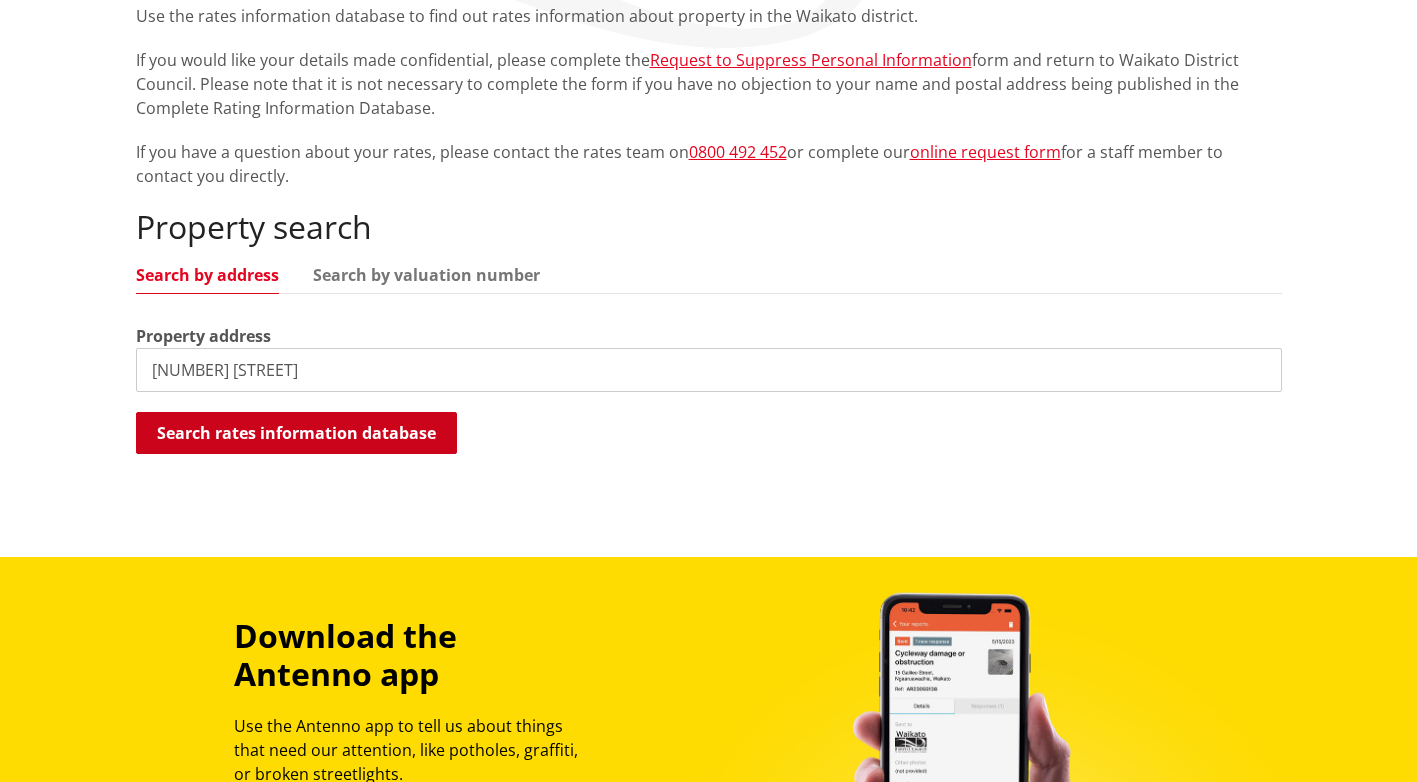 type on "[NUMBER] [STREET]" 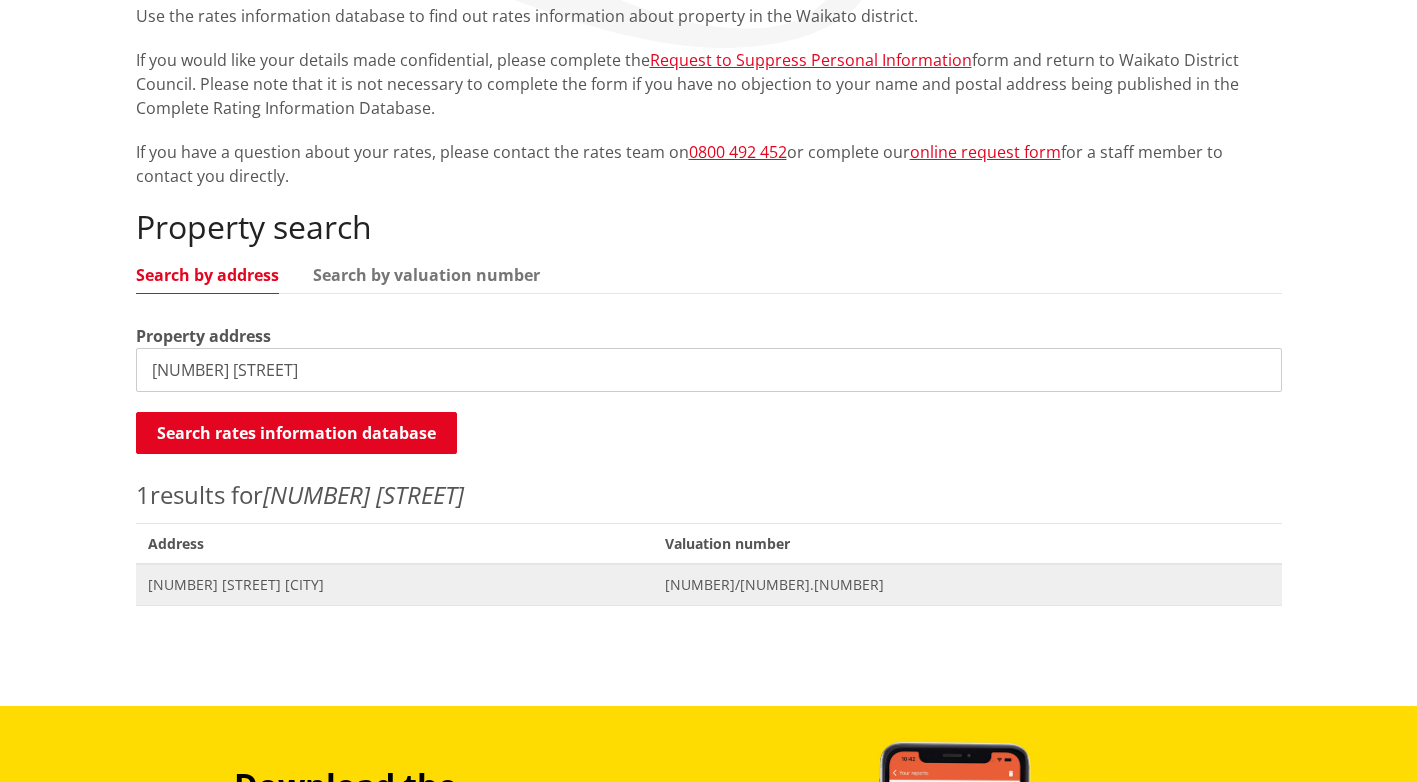click on "1C Belt Street NGARUAWAHIA" at bounding box center [394, 585] 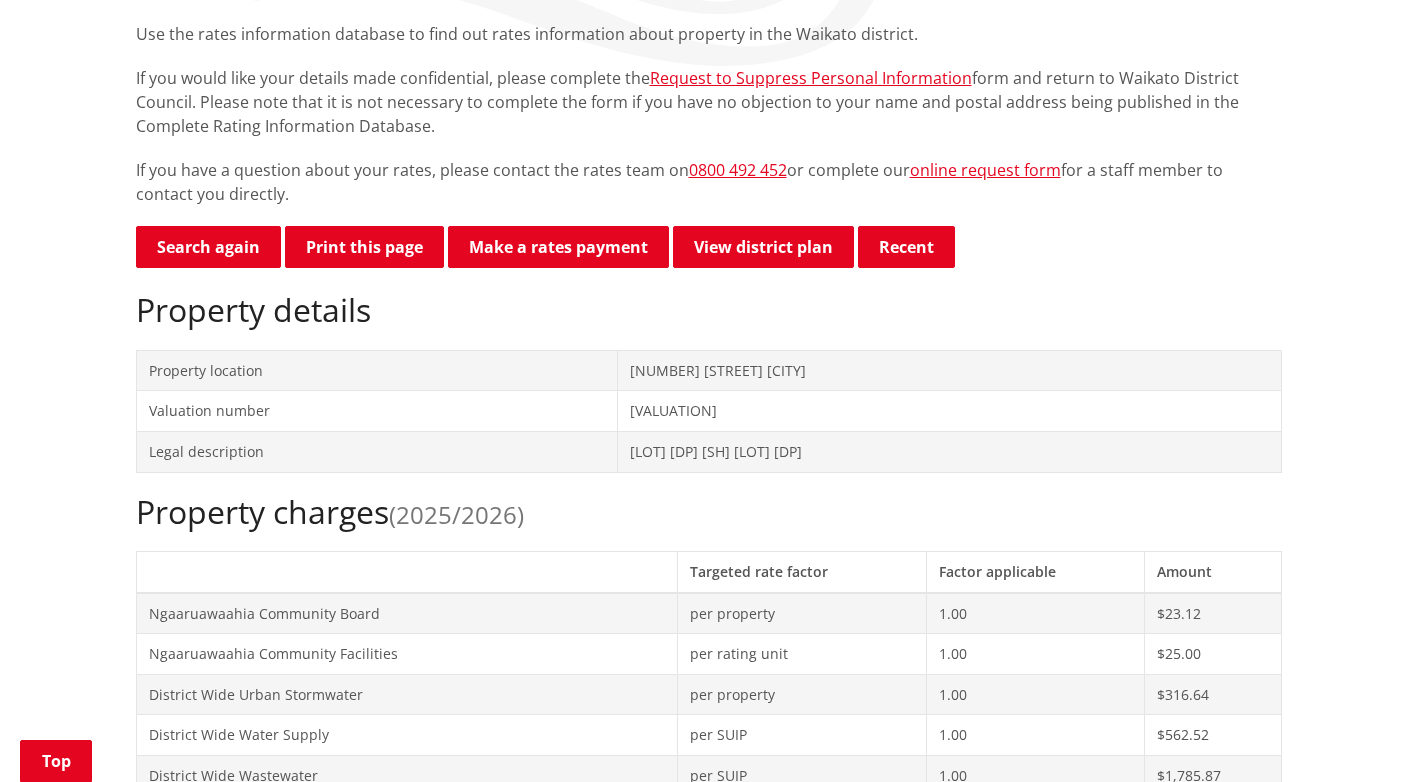 scroll, scrollTop: 500, scrollLeft: 0, axis: vertical 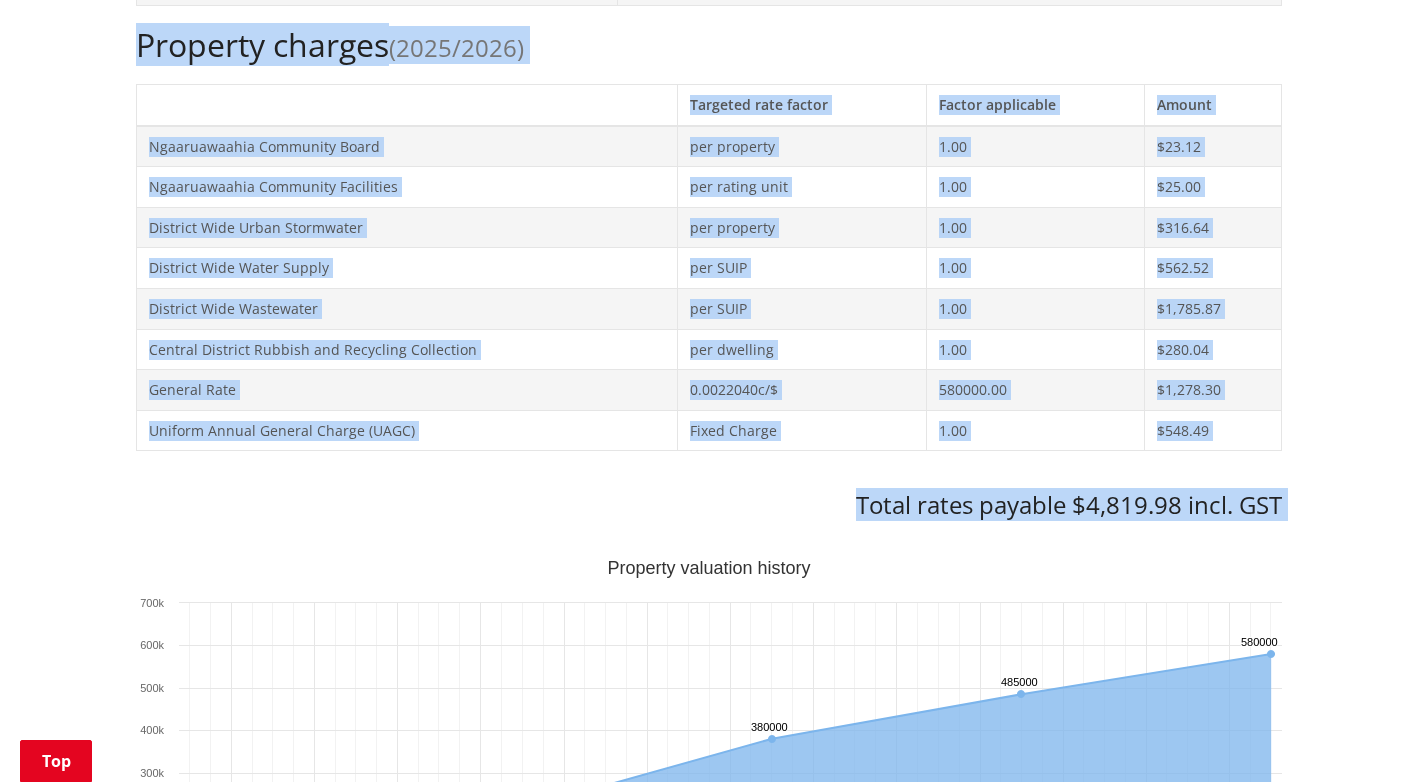 drag, startPoint x: 138, startPoint y: 189, endPoint x: 765, endPoint y: 531, distance: 714.20795 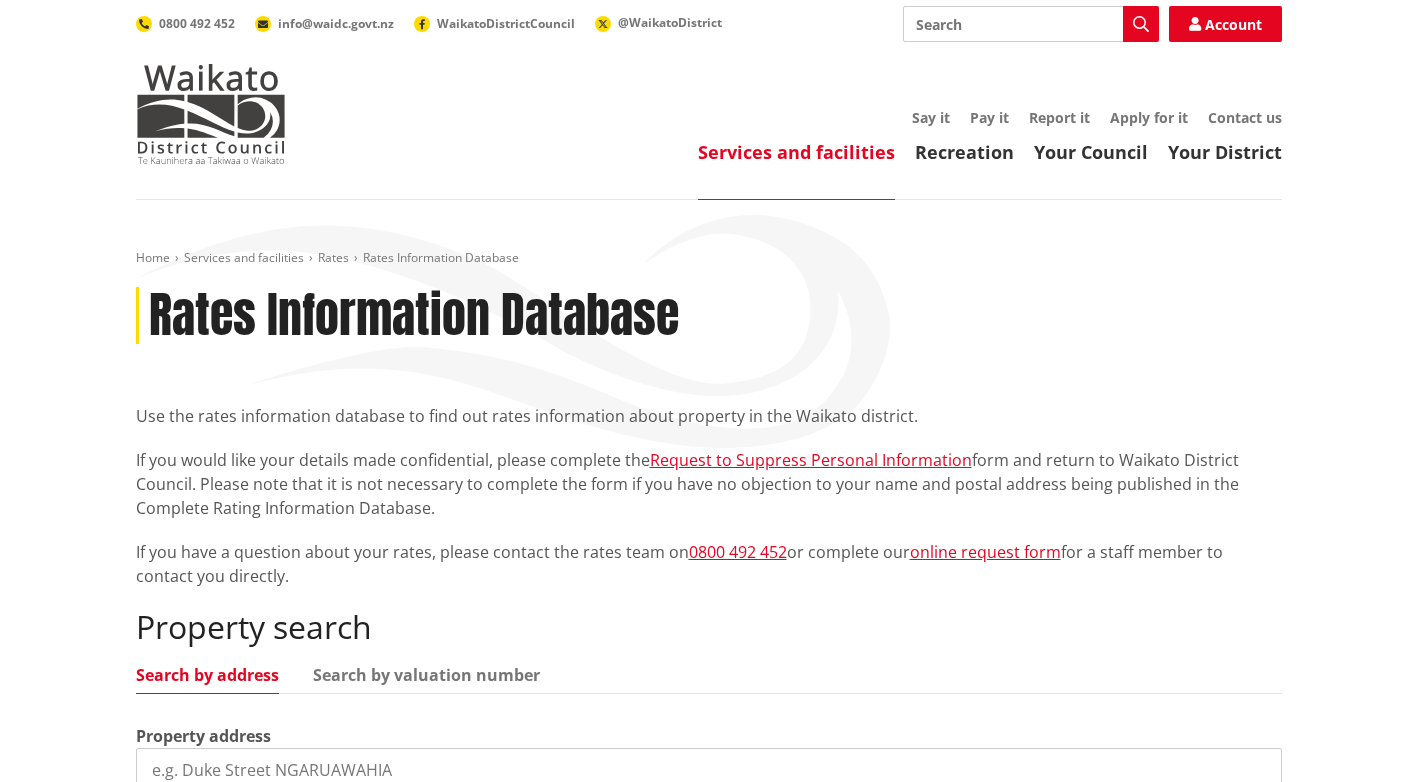scroll, scrollTop: 400, scrollLeft: 0, axis: vertical 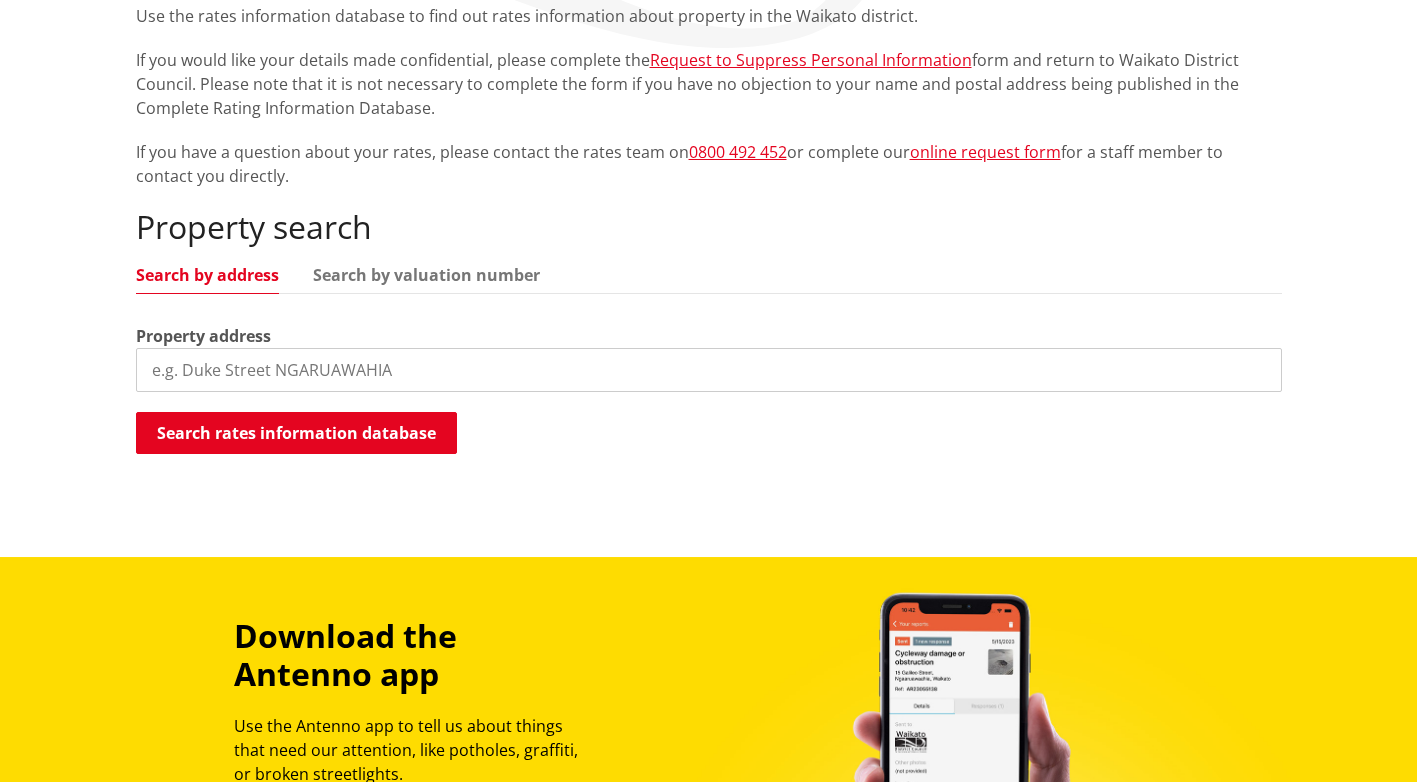 click at bounding box center [709, 370] 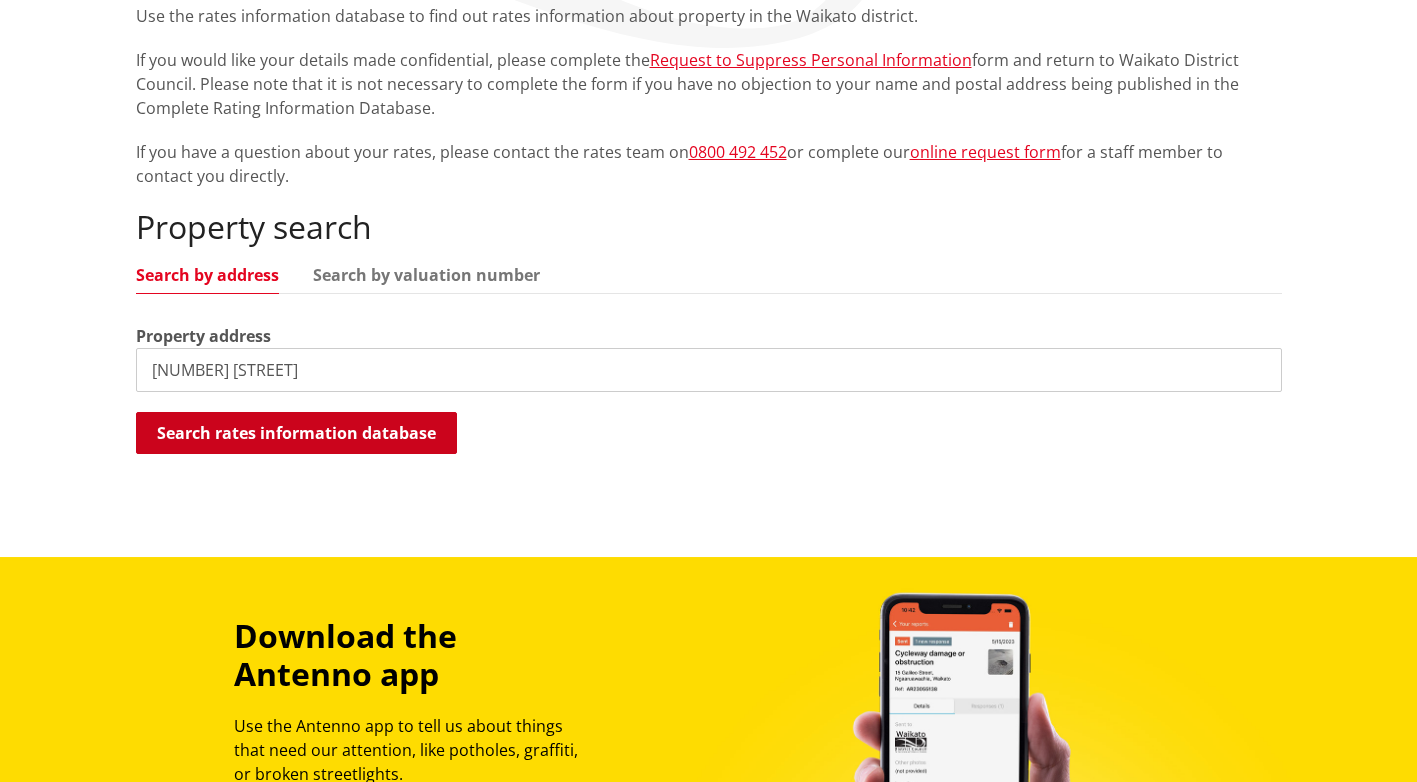 type on "[NUMBER] [STREET]" 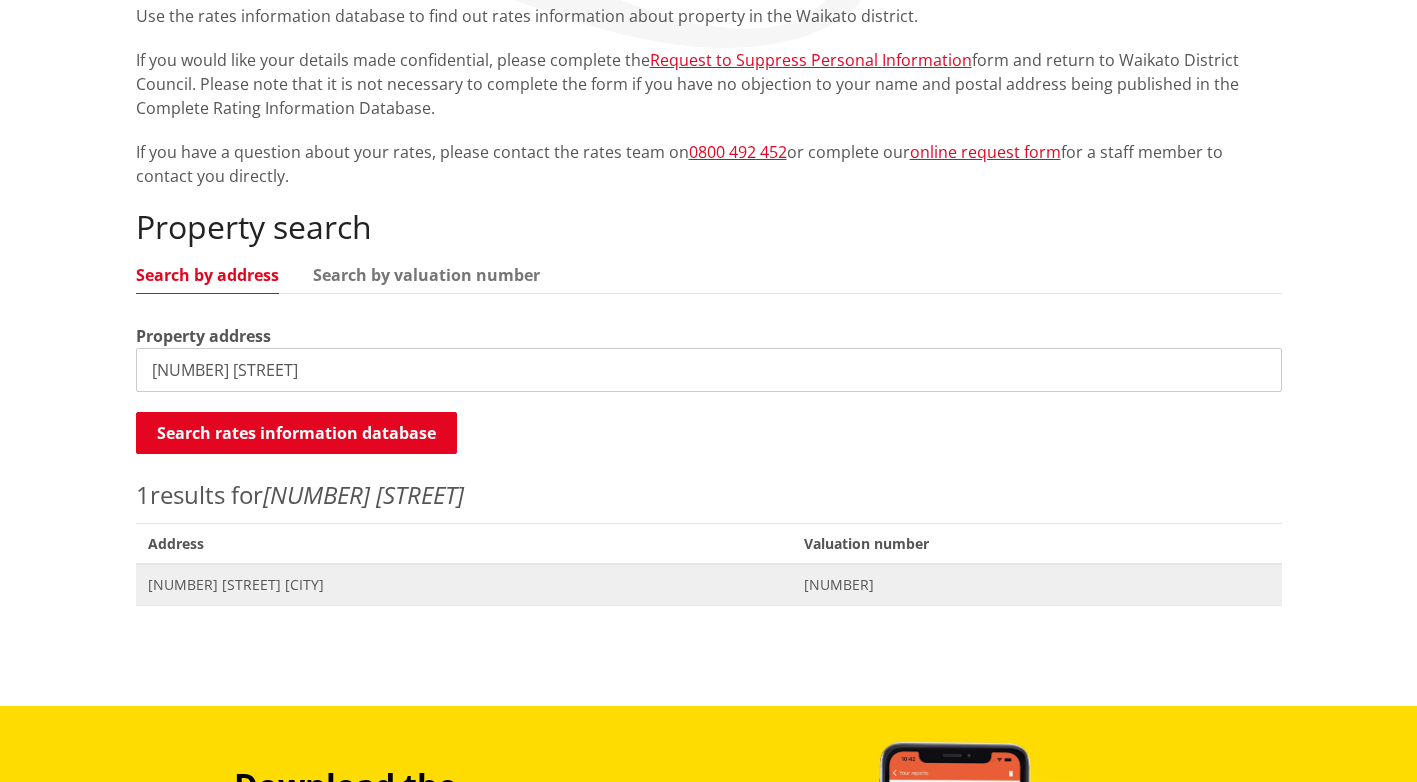 click on "[NUMBER] [STREET] [CITY]" at bounding box center [464, 585] 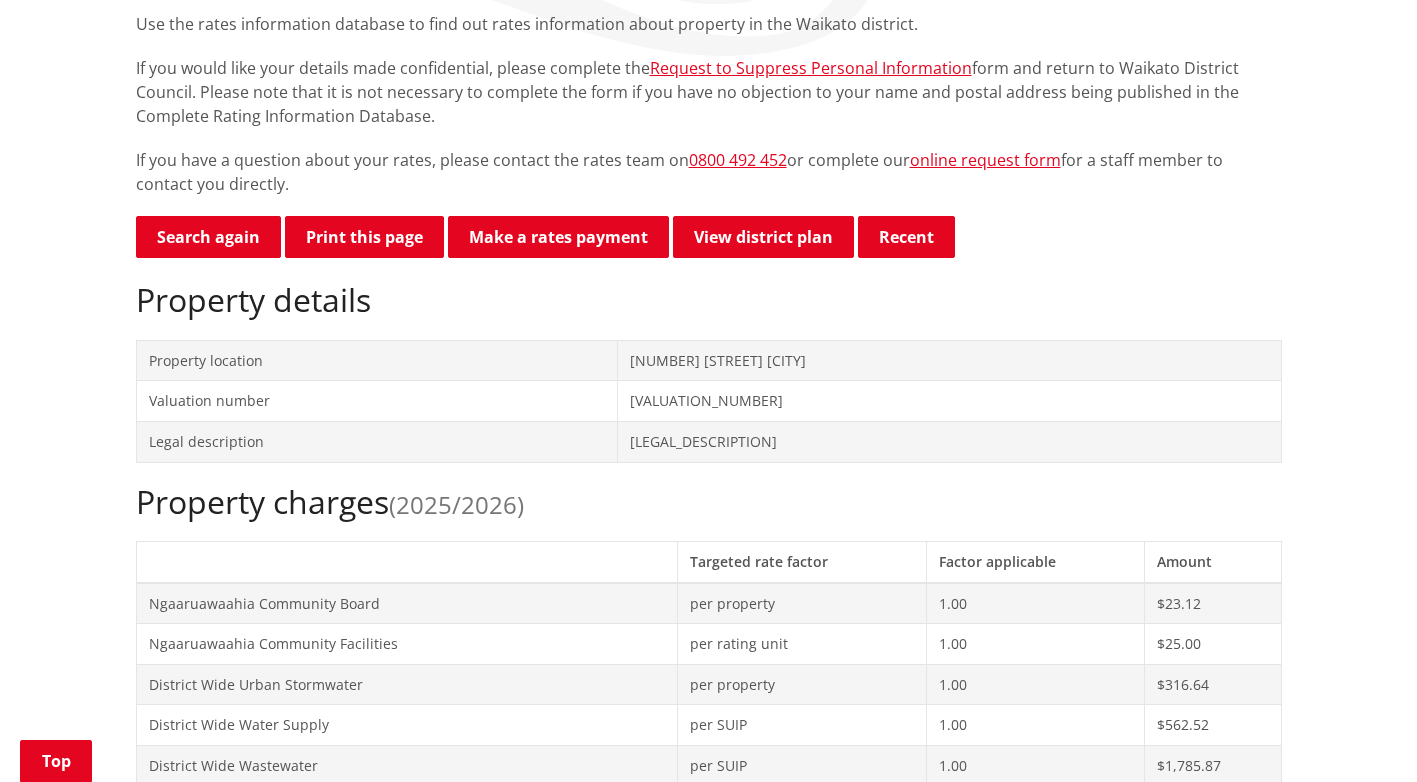 scroll, scrollTop: 400, scrollLeft: 0, axis: vertical 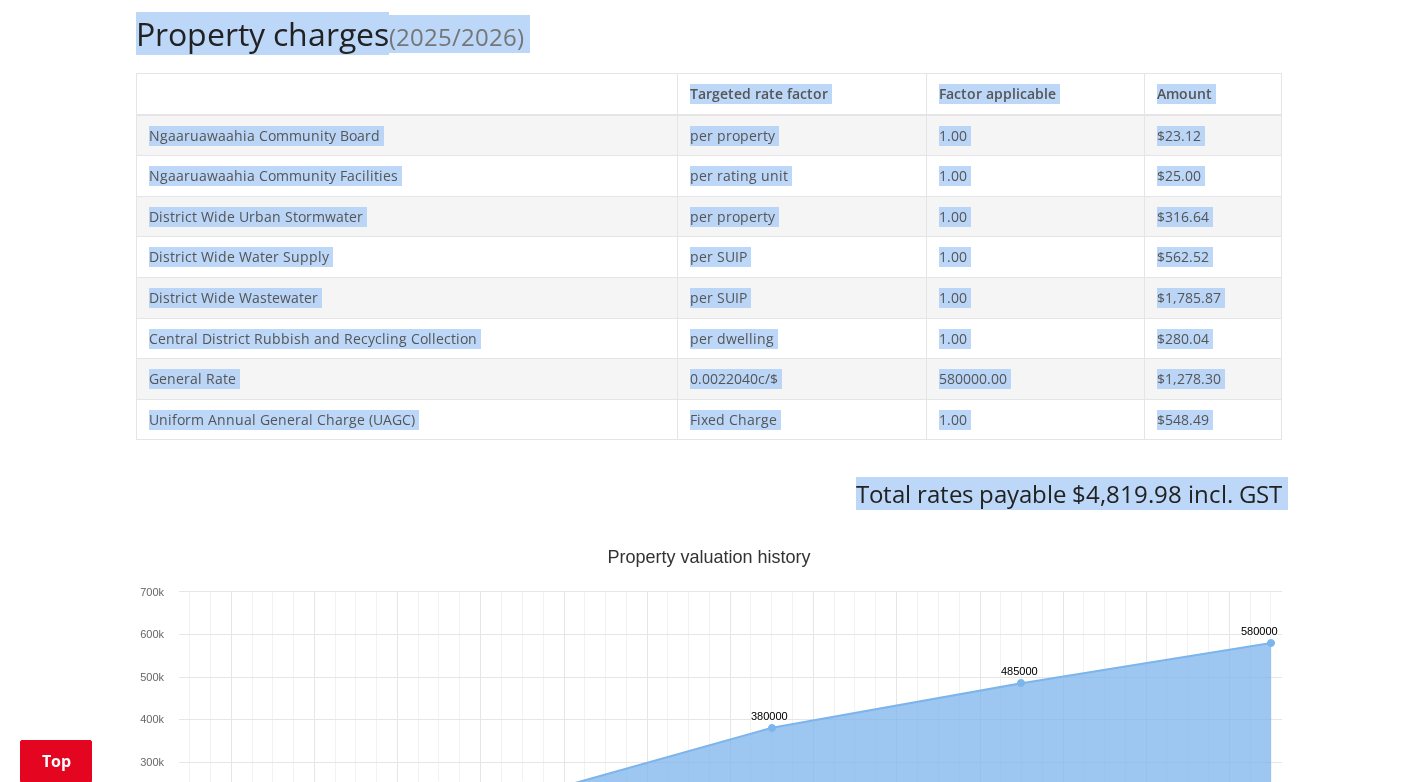 drag, startPoint x: 141, startPoint y: 288, endPoint x: 468, endPoint y: 533, distance: 408.60004 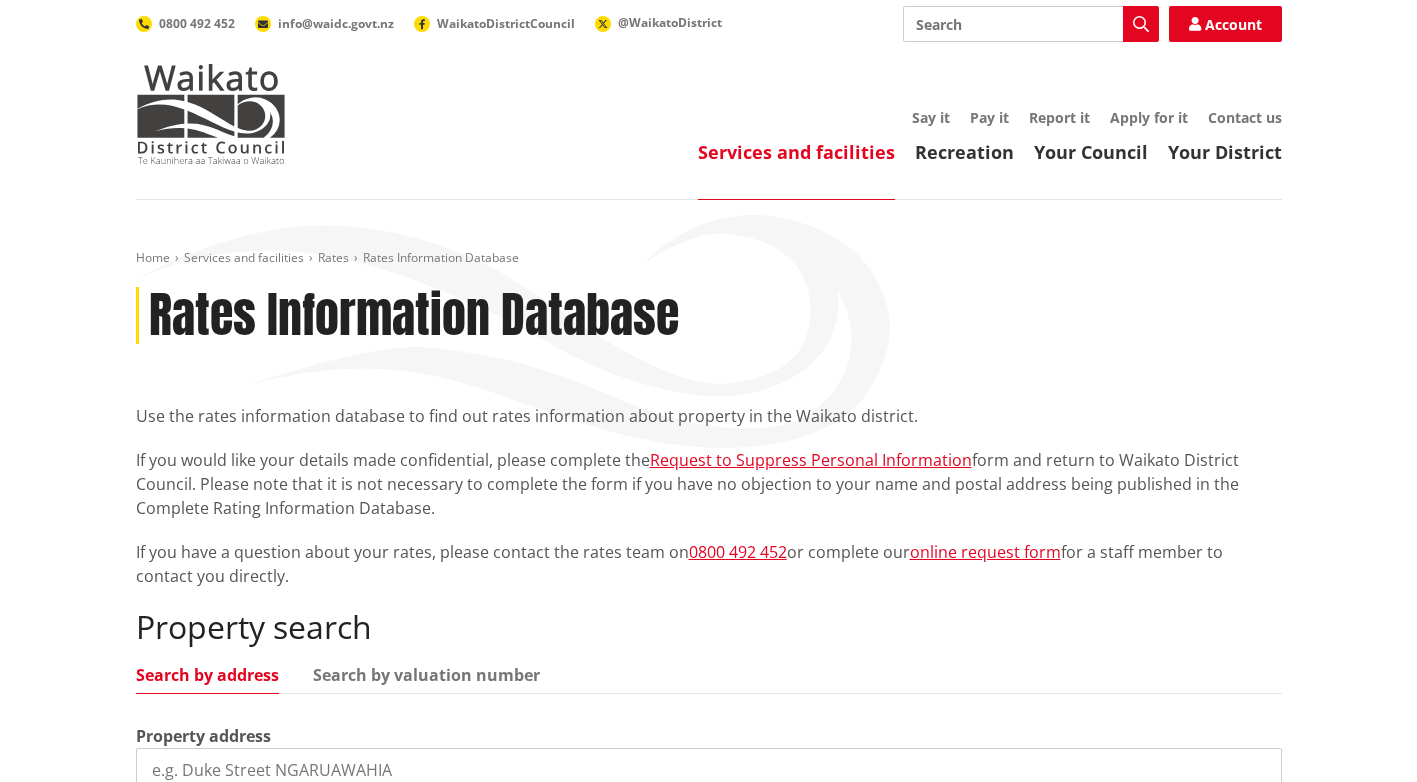 scroll, scrollTop: 400, scrollLeft: 0, axis: vertical 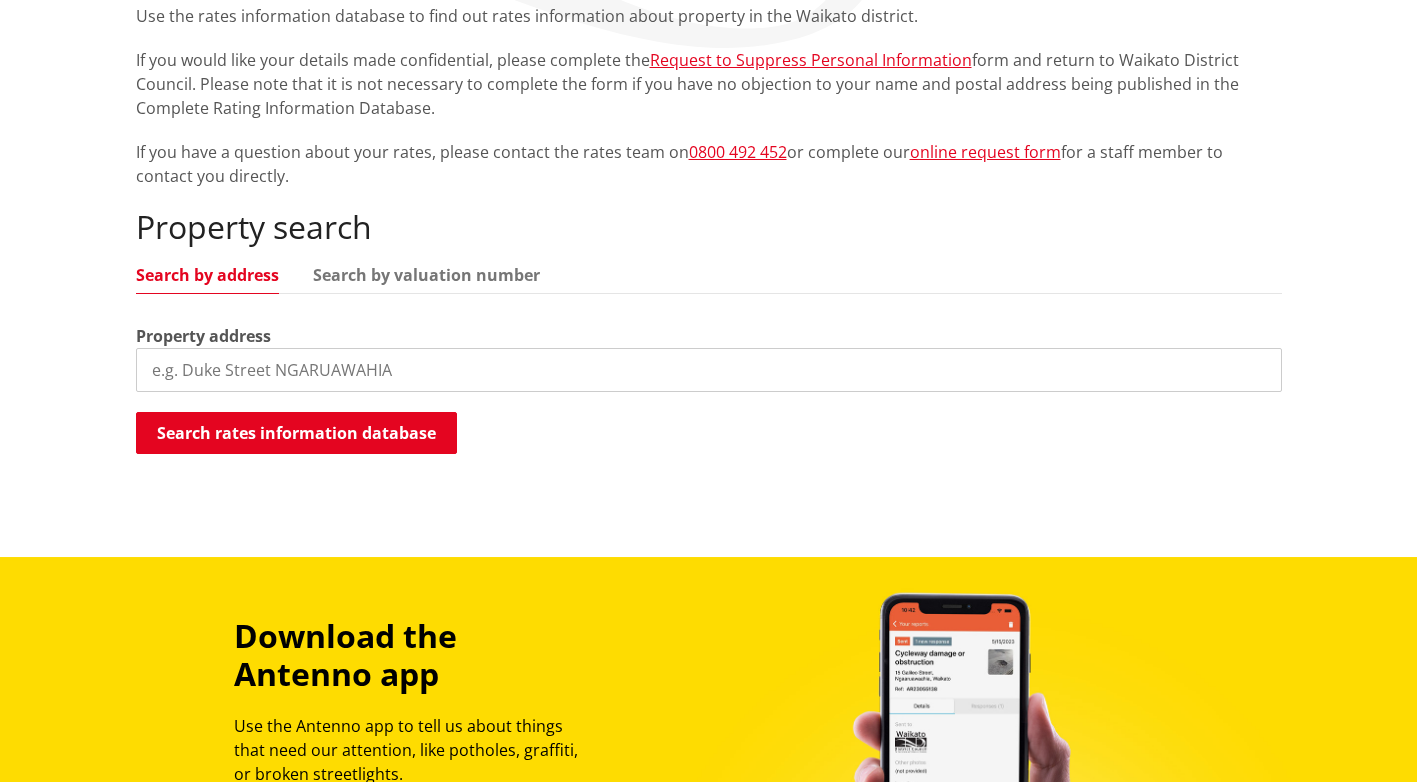 click at bounding box center (709, 370) 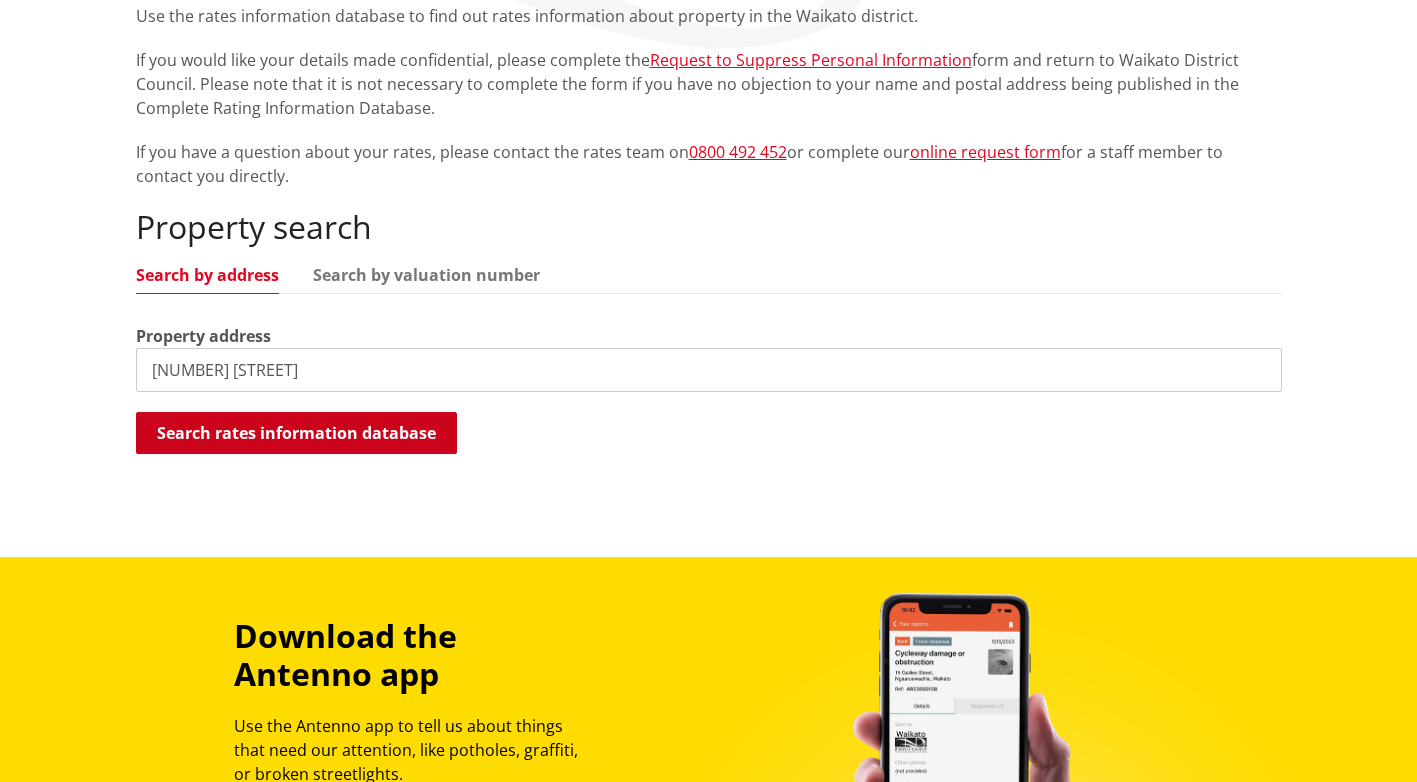type on "[NUMBER] [STREET]" 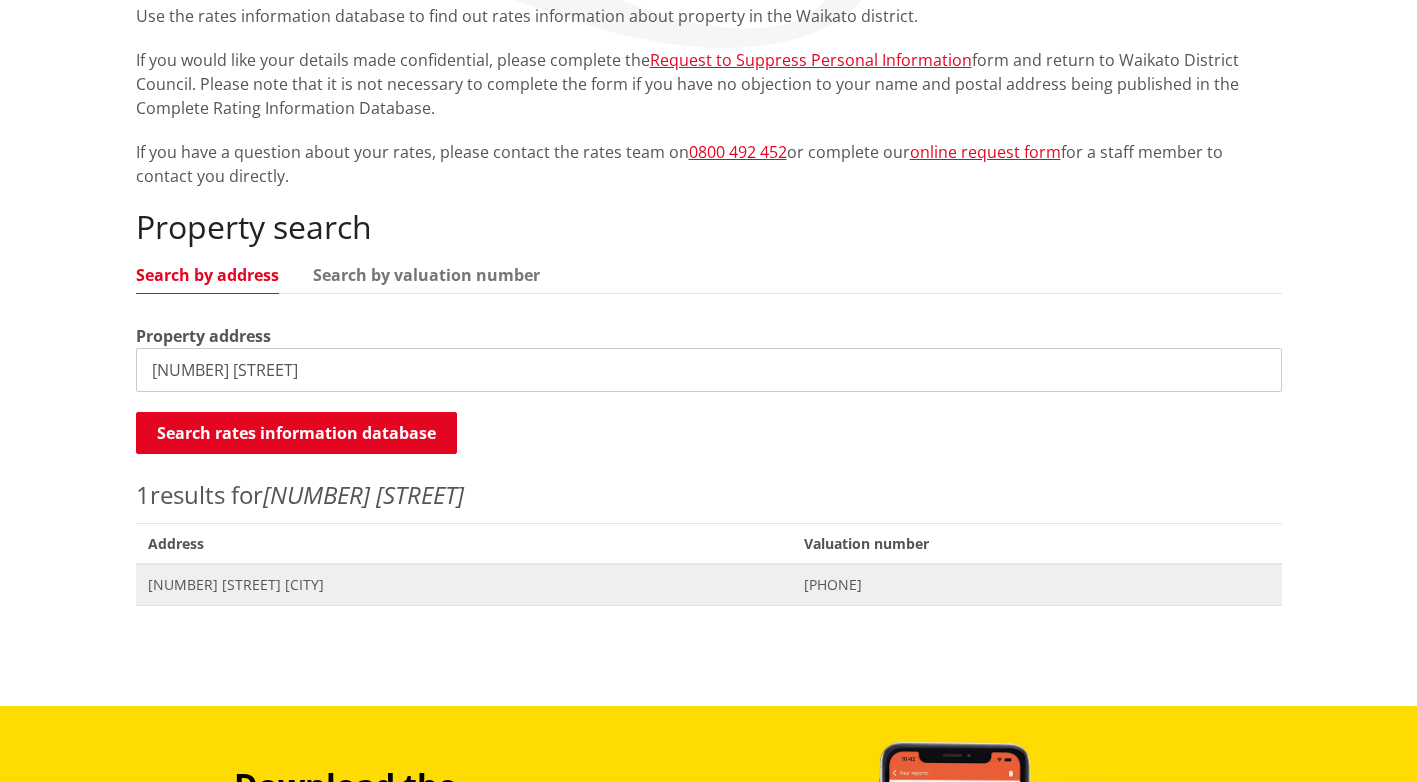 click on "1E Belt Street NGARUAWAHIA" at bounding box center [464, 585] 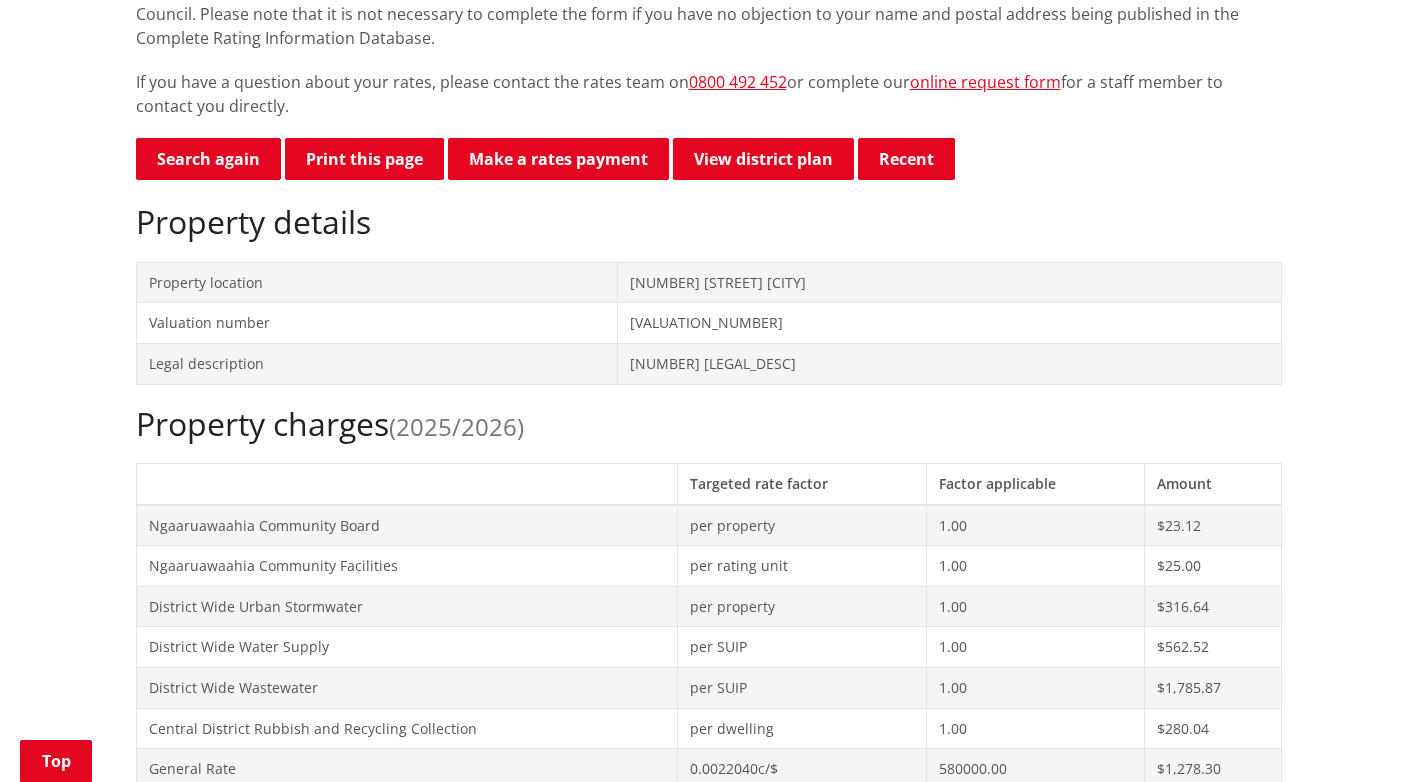 scroll, scrollTop: 500, scrollLeft: 0, axis: vertical 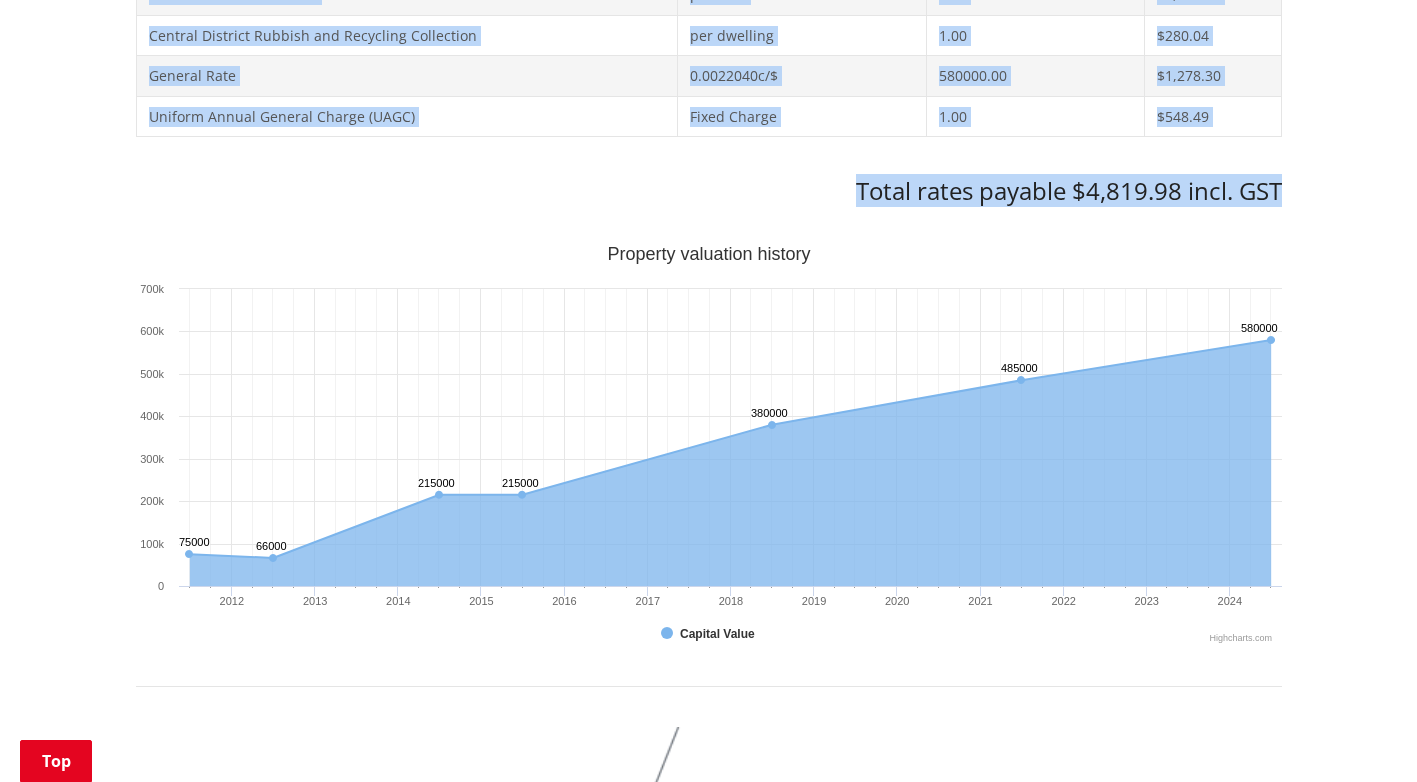 drag, startPoint x: 149, startPoint y: 250, endPoint x: 1291, endPoint y: 205, distance: 1142.8862 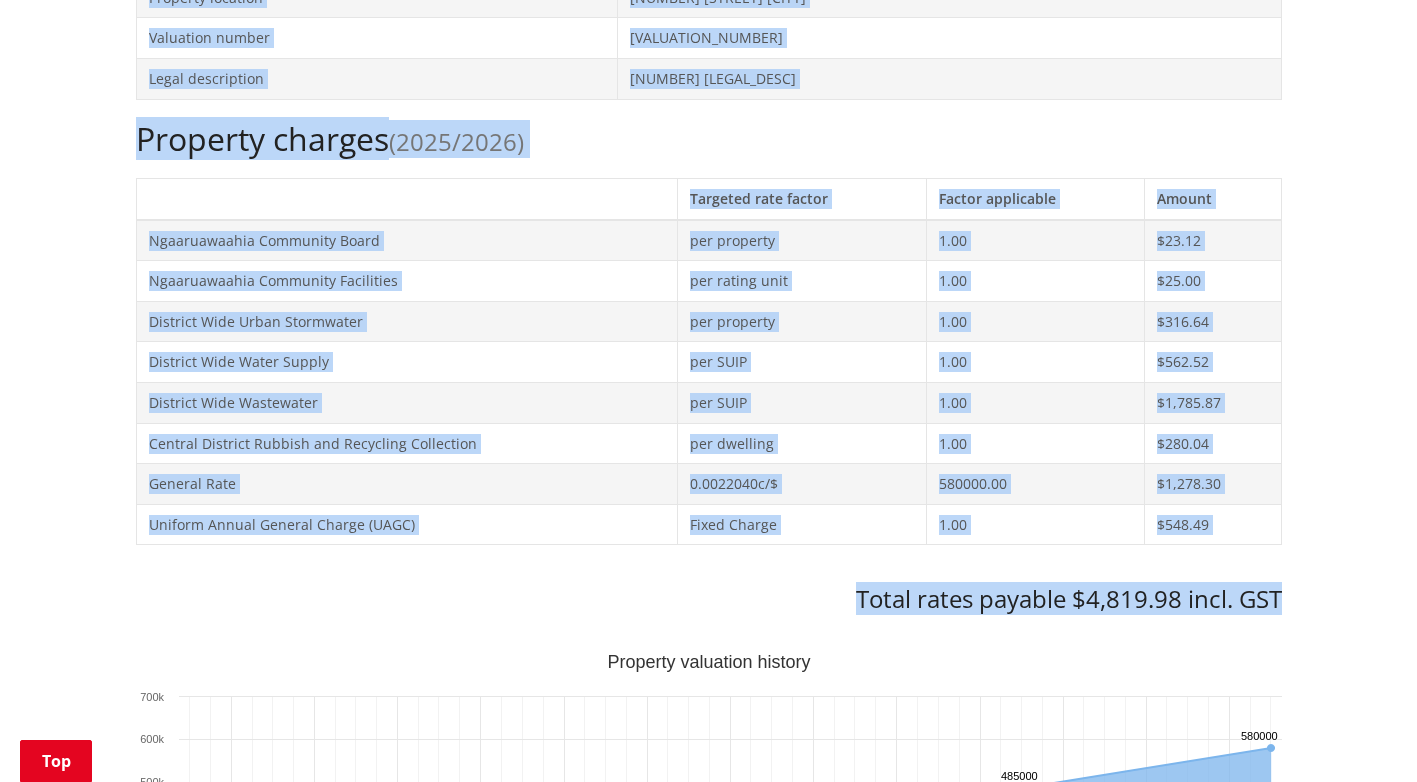 scroll, scrollTop: 663, scrollLeft: 0, axis: vertical 